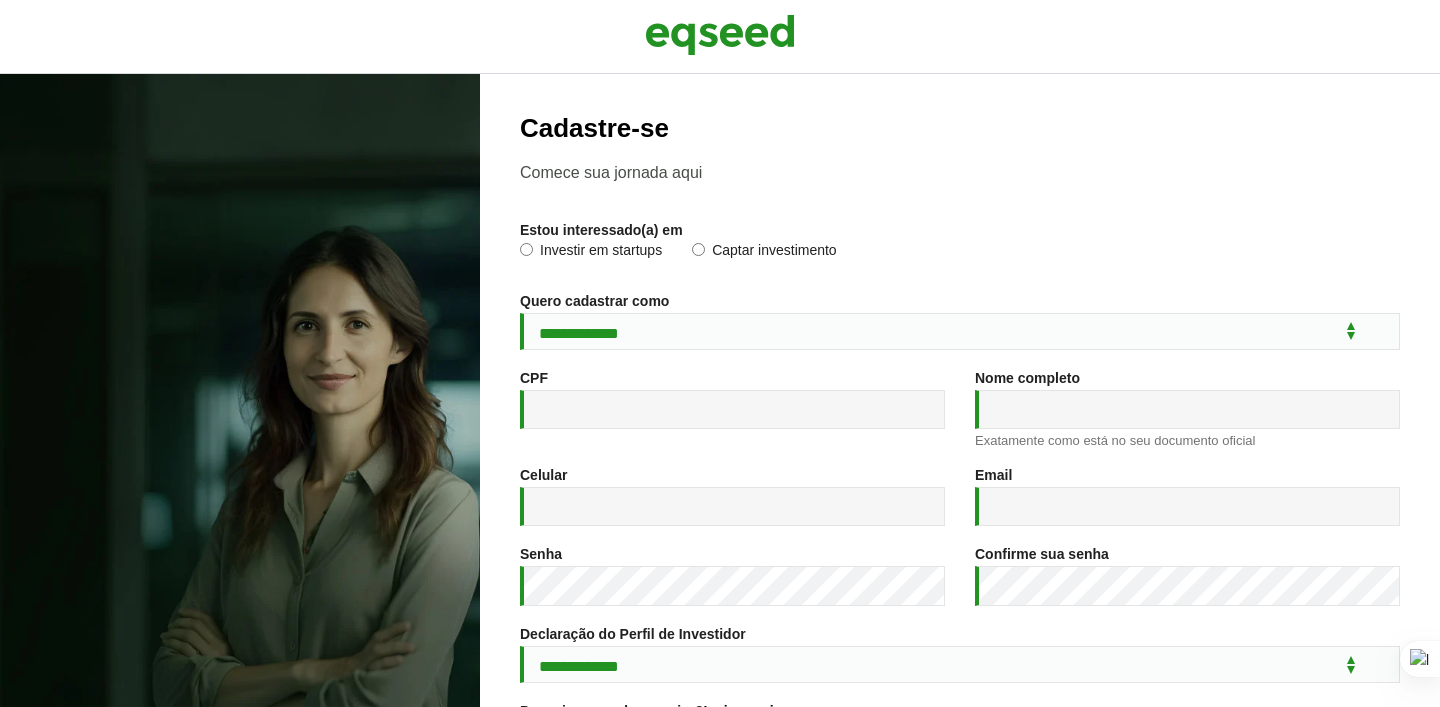 scroll, scrollTop: 0, scrollLeft: 0, axis: both 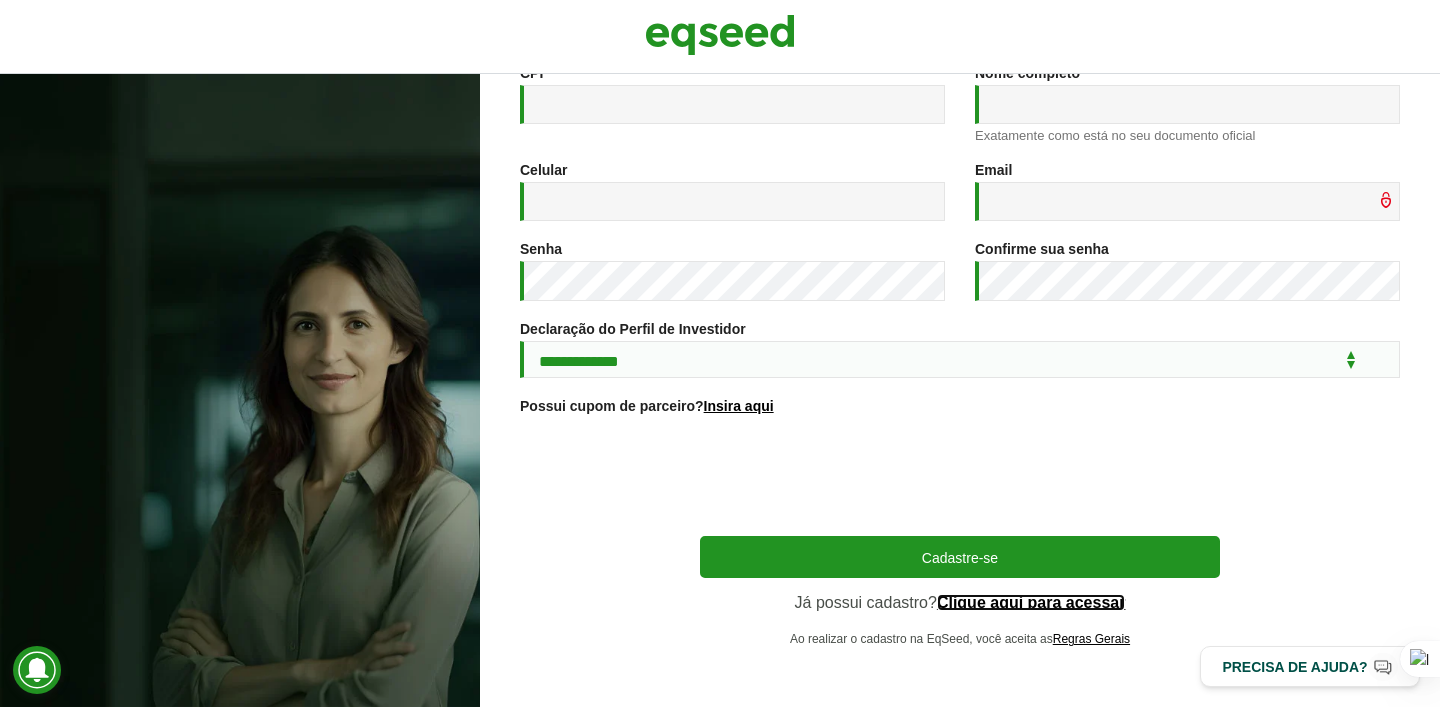 click on "Clique aqui para acessar" at bounding box center (1031, 603) 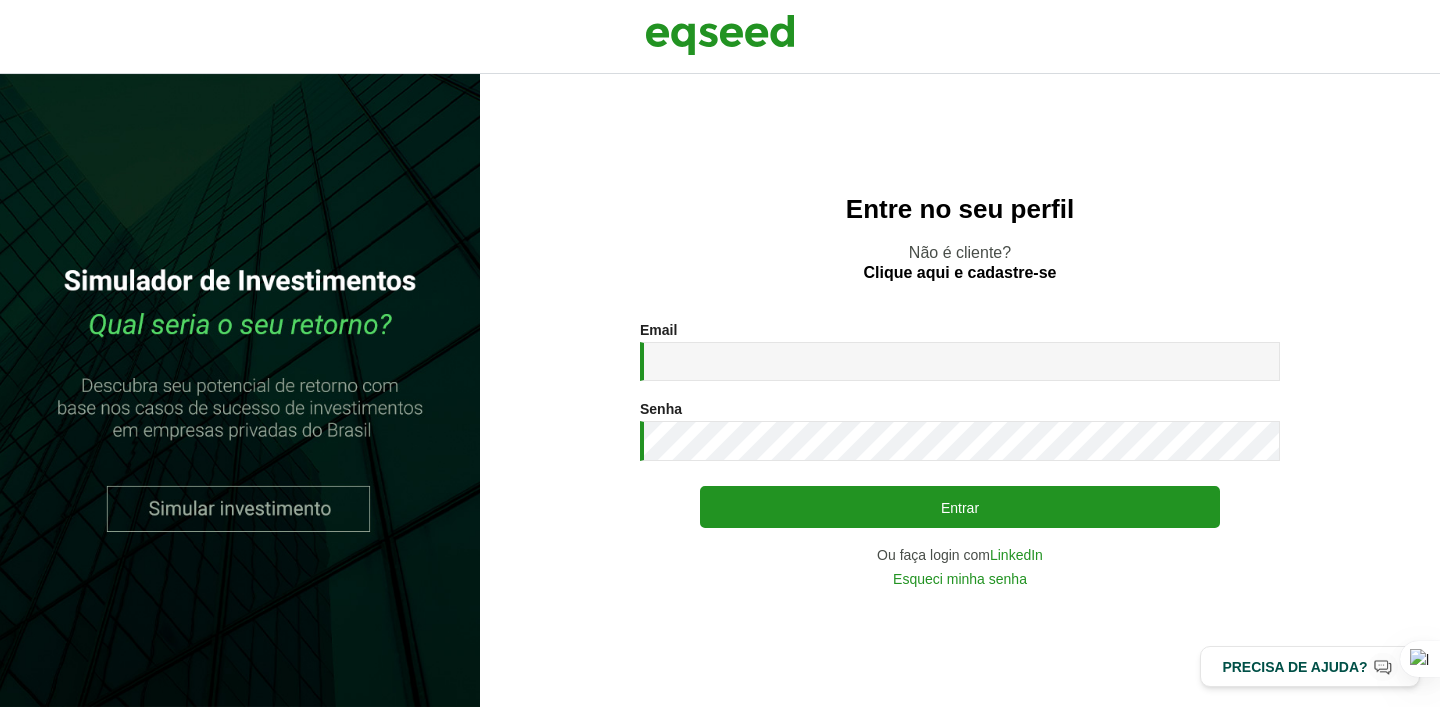scroll, scrollTop: 0, scrollLeft: 0, axis: both 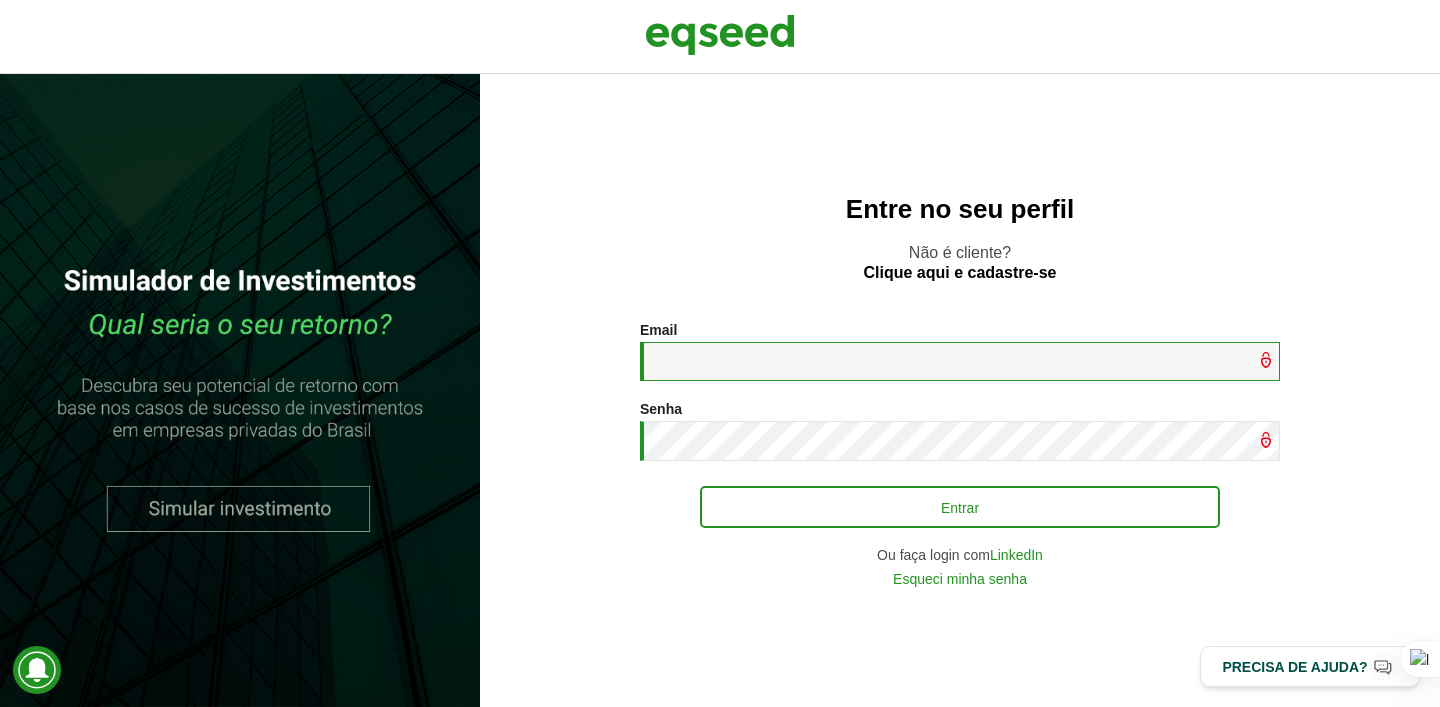 type on "**********" 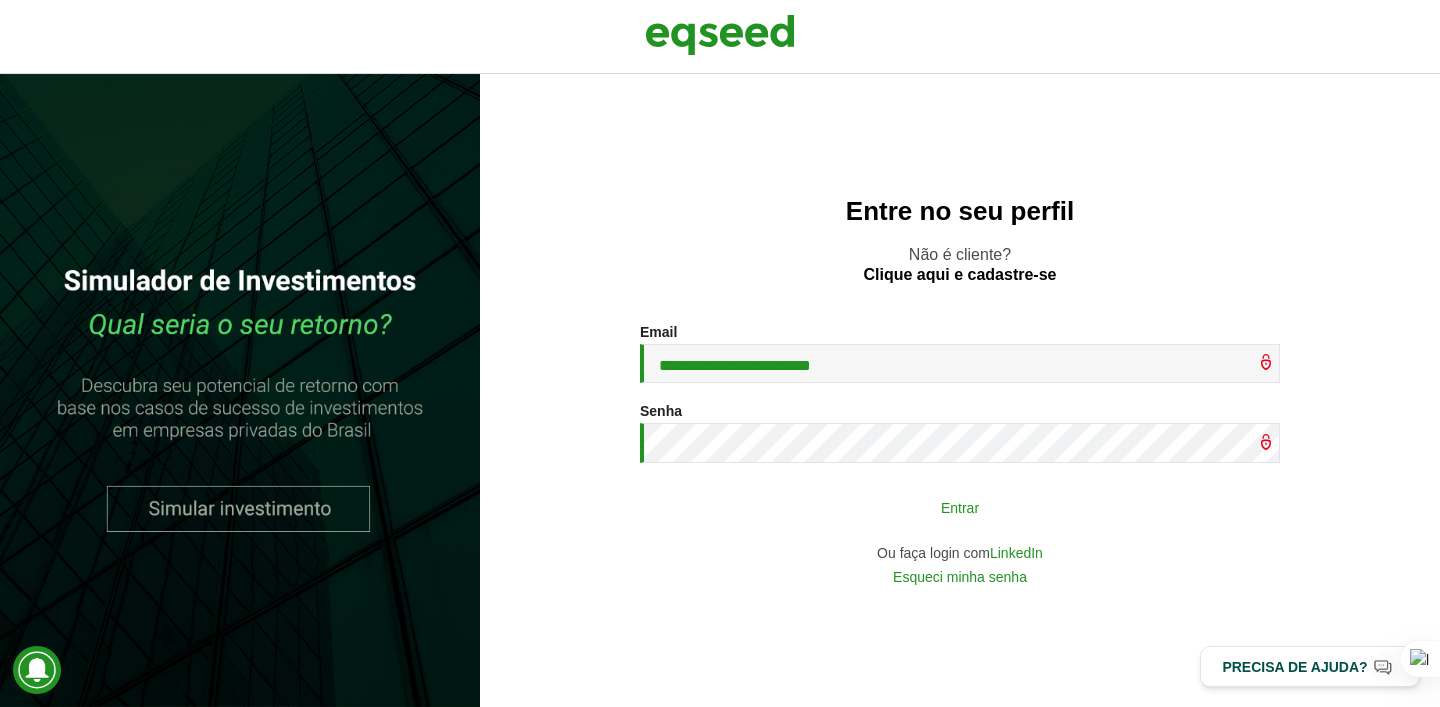 click on "Entrar" at bounding box center (960, 507) 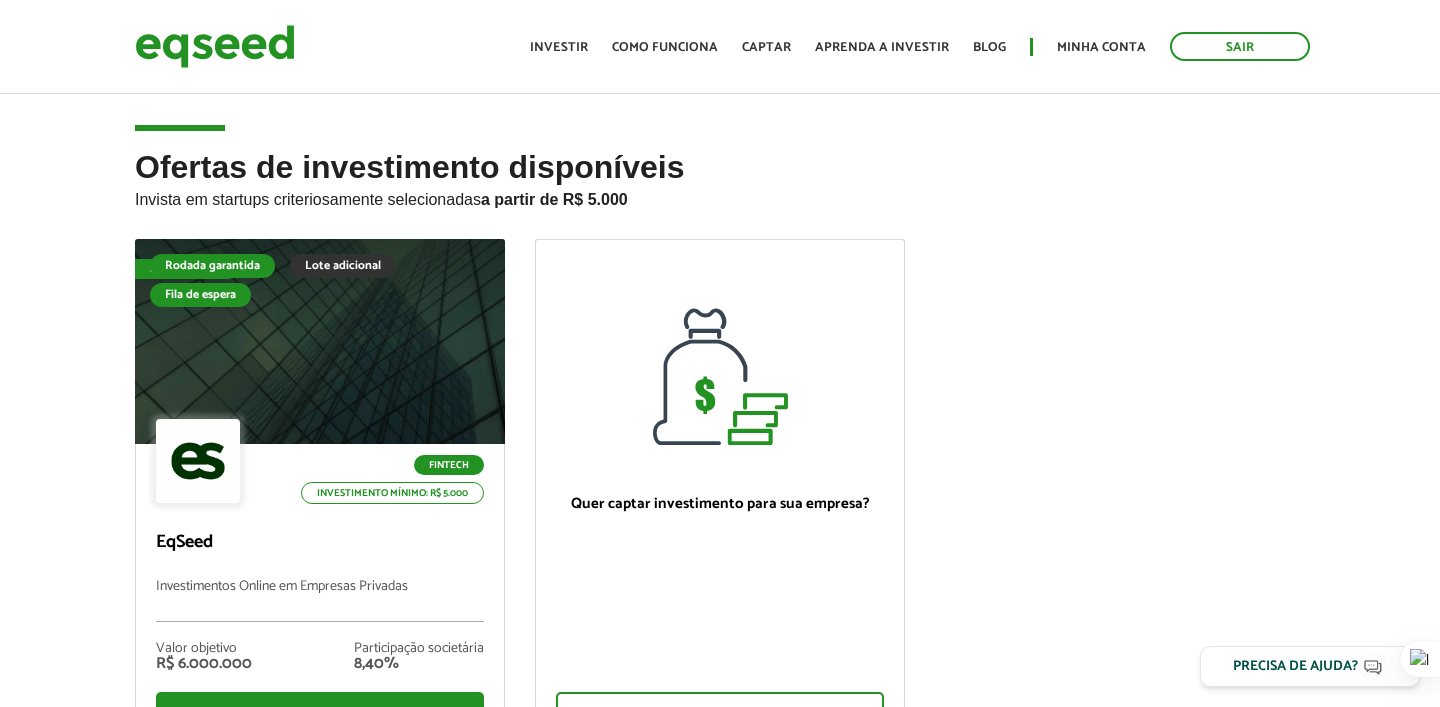 scroll, scrollTop: 0, scrollLeft: 0, axis: both 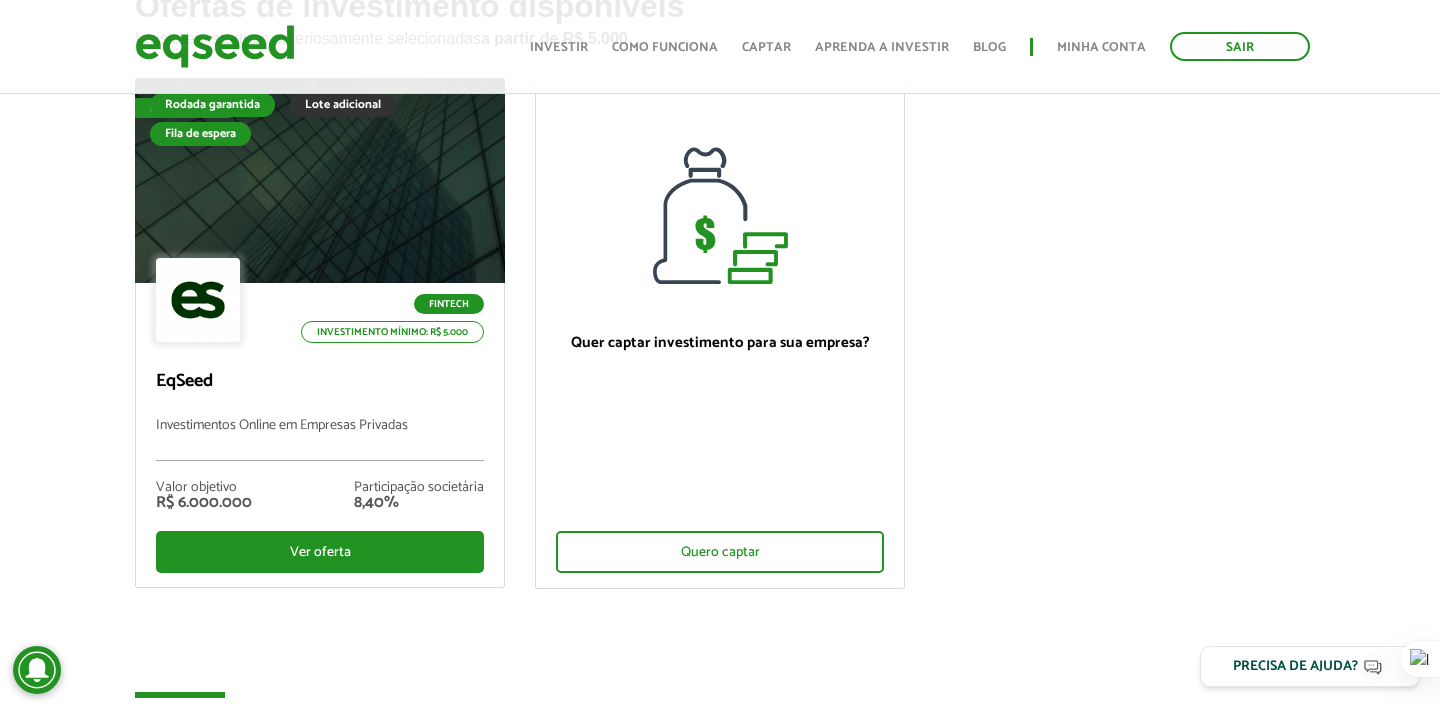 click on "Ofertas de investimento disponíveis
Invista em startups criteriosamente selecionadas  a partir de R$ 5.000
Fila de espera
Rodada garantida        Lote adicional        Fila de espera
Fintech
Investimento mínimo: R$ 5.000
EqSeed
Investimentos Online em Empresas Privadas
Valor objetivo
R$ 6.000.000
Participação societária
8,40%
Ver oferta
Quer captar investimento para sua empresa?
Quero captar" at bounding box center (720, 353) 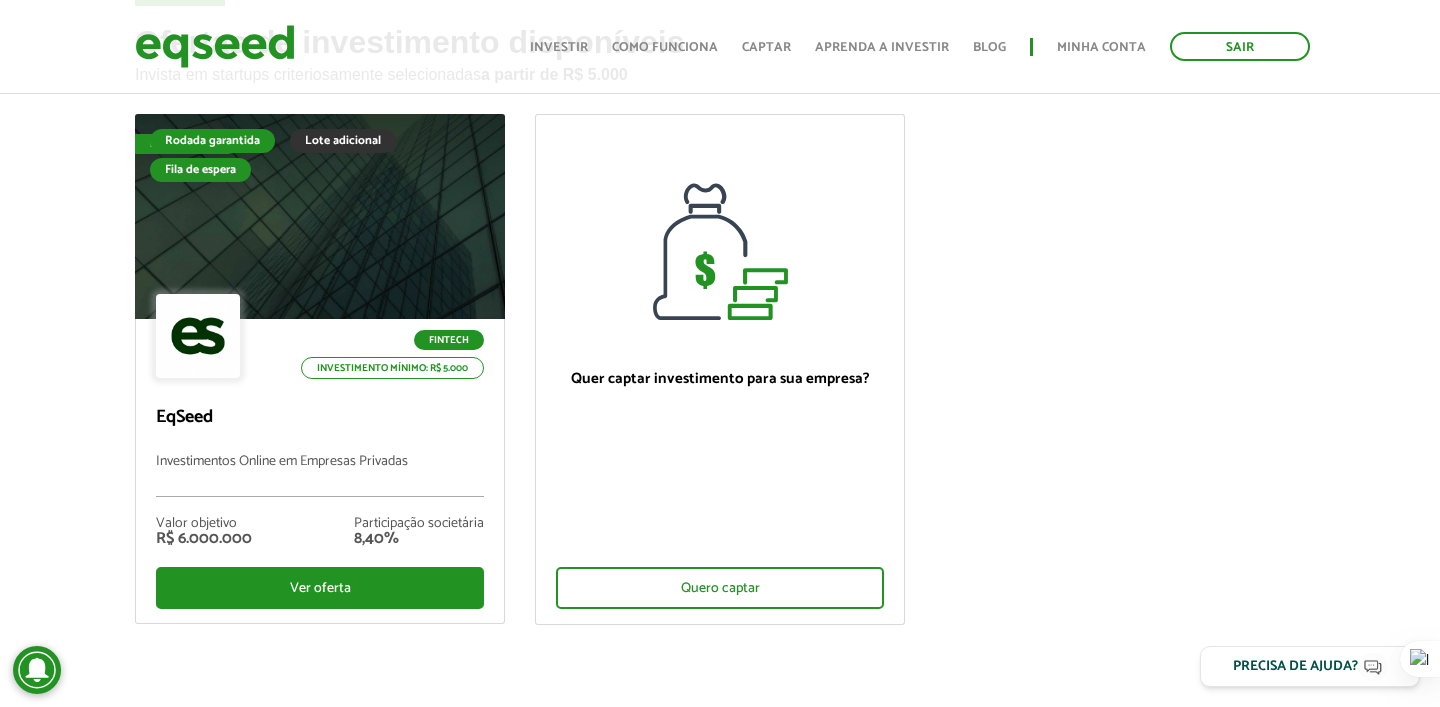 scroll, scrollTop: 129, scrollLeft: 0, axis: vertical 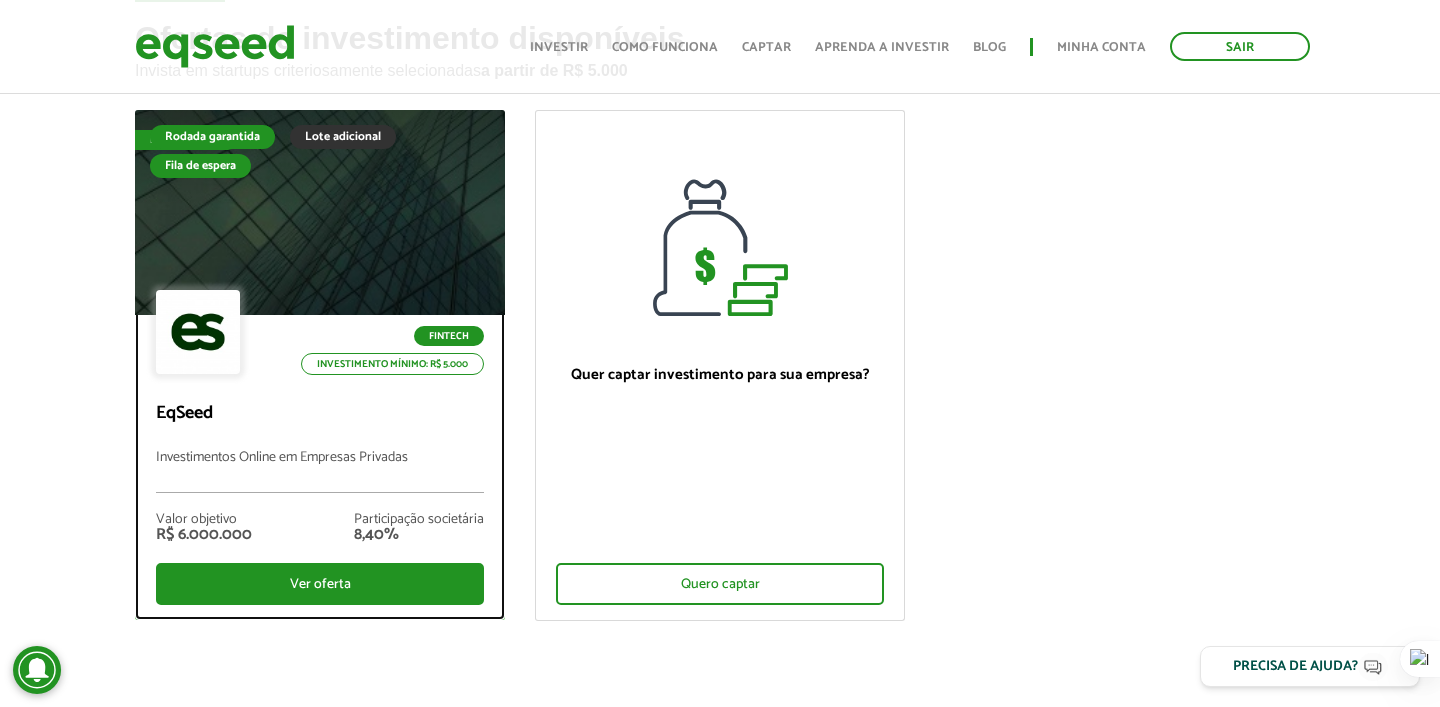click at bounding box center (320, 213) 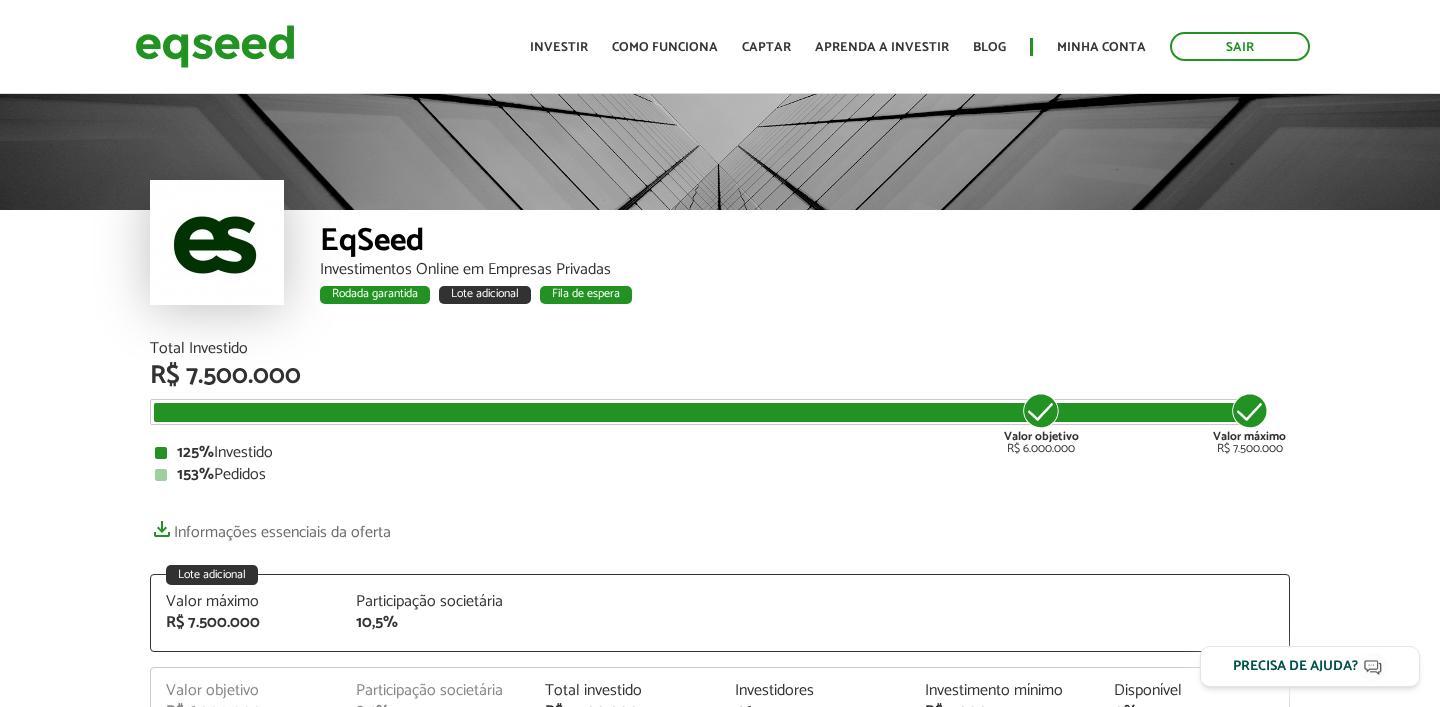 scroll, scrollTop: 0, scrollLeft: 0, axis: both 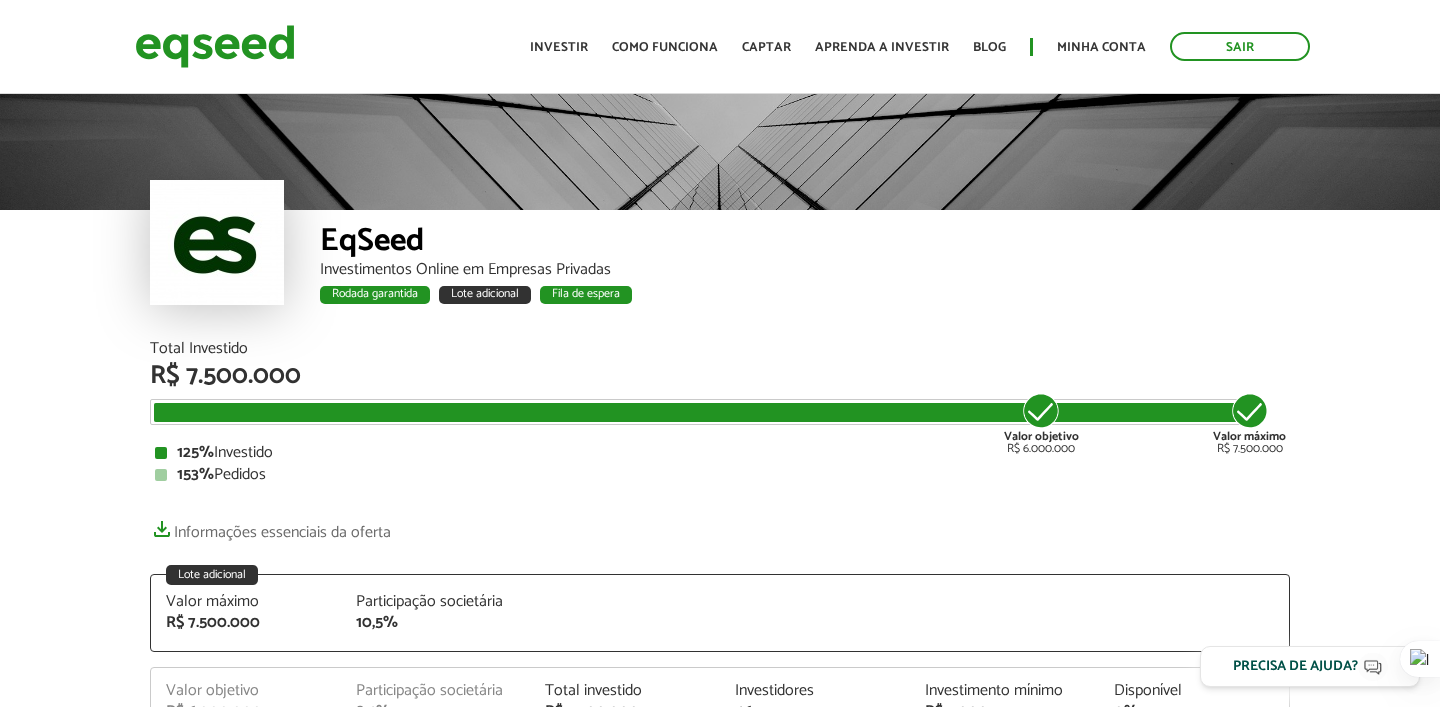 click on "EqSeed
Investimentos Online em Empresas Privadas
Rodada garantida                Lote adicional                Fila de espera
Rodada garantida            Lote adicional            Fila de espera
Total Investido
R$ 7.500.000
Valor objetivo R$ 6.000.000
Valor máximo R$ 7.500.000
125%  Investido
153%  Pedidos
Informações essenciais da oferta
Lote adicional
Valor máximo" at bounding box center (720, 829) 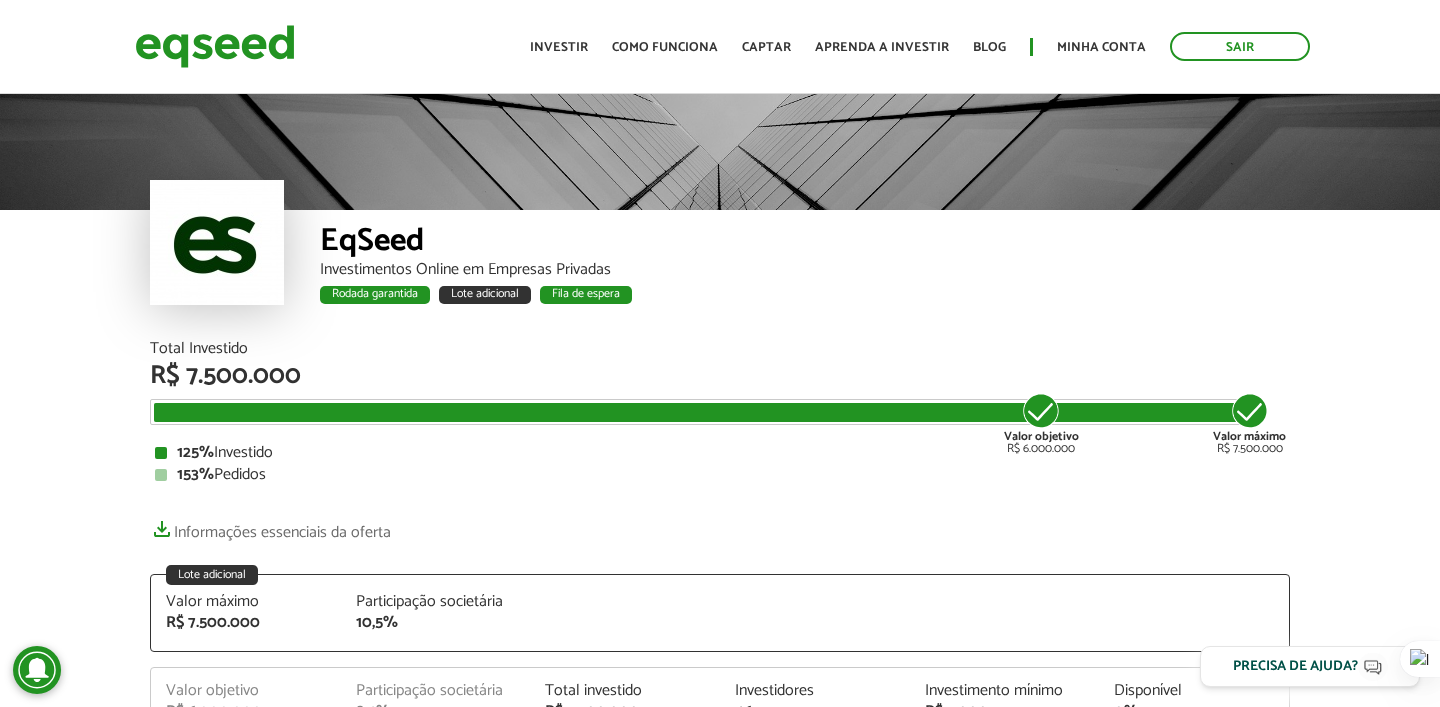 click on "EqSeed
Investimentos Online em Empresas Privadas
Rodada garantida                Lote adicional                Fila de espera
Rodada garantida            Lote adicional            Fila de espera
Total Investido
R$ 7.500.000
Valor objetivo R$ 6.000.000
Valor máximo R$ 7.500.000
125%  Investido
153%  Pedidos
Informações essenciais da oferta
Lote adicional
Valor máximo" at bounding box center (720, 829) 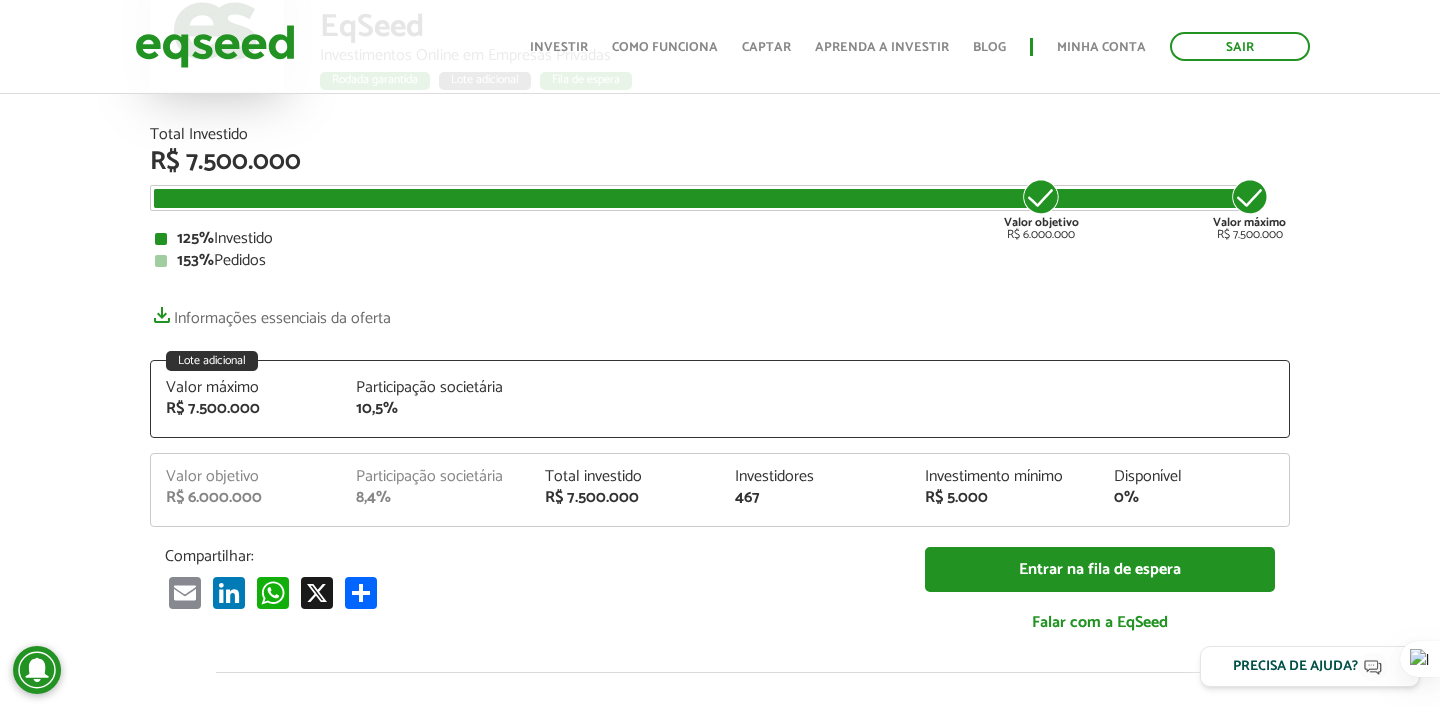 scroll, scrollTop: 220, scrollLeft: 0, axis: vertical 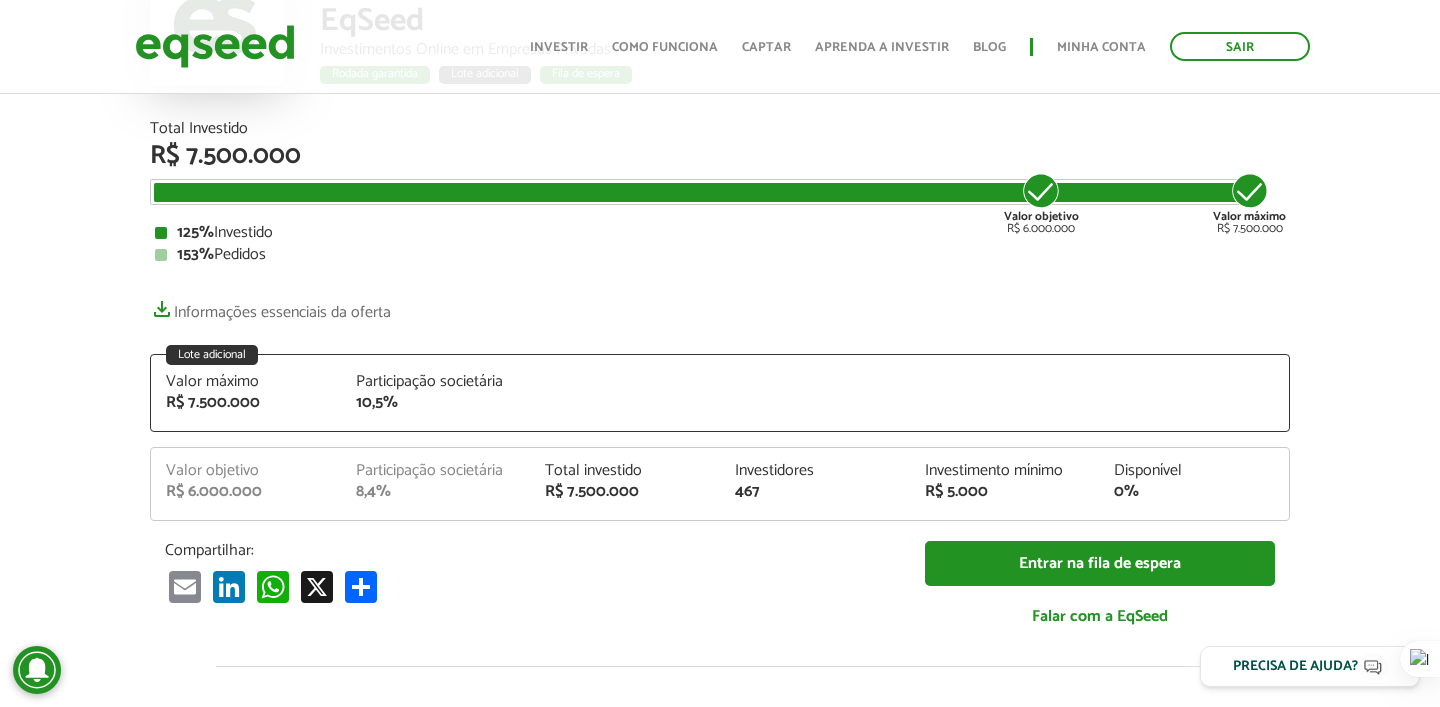 click on "EqSeed
Investimentos Online em Empresas Privadas
Rodada garantida                Lote adicional                Fila de espera
Rodada garantida            Lote adicional            Fila de espera
Total Investido
R$ 7.500.000
Valor objetivo R$ 6.000.000
Valor máximo R$ 7.500.000
125%  Investido
153%  Pedidos
Informações essenciais da oferta
Lote adicional
Valor máximo" at bounding box center [720, 609] 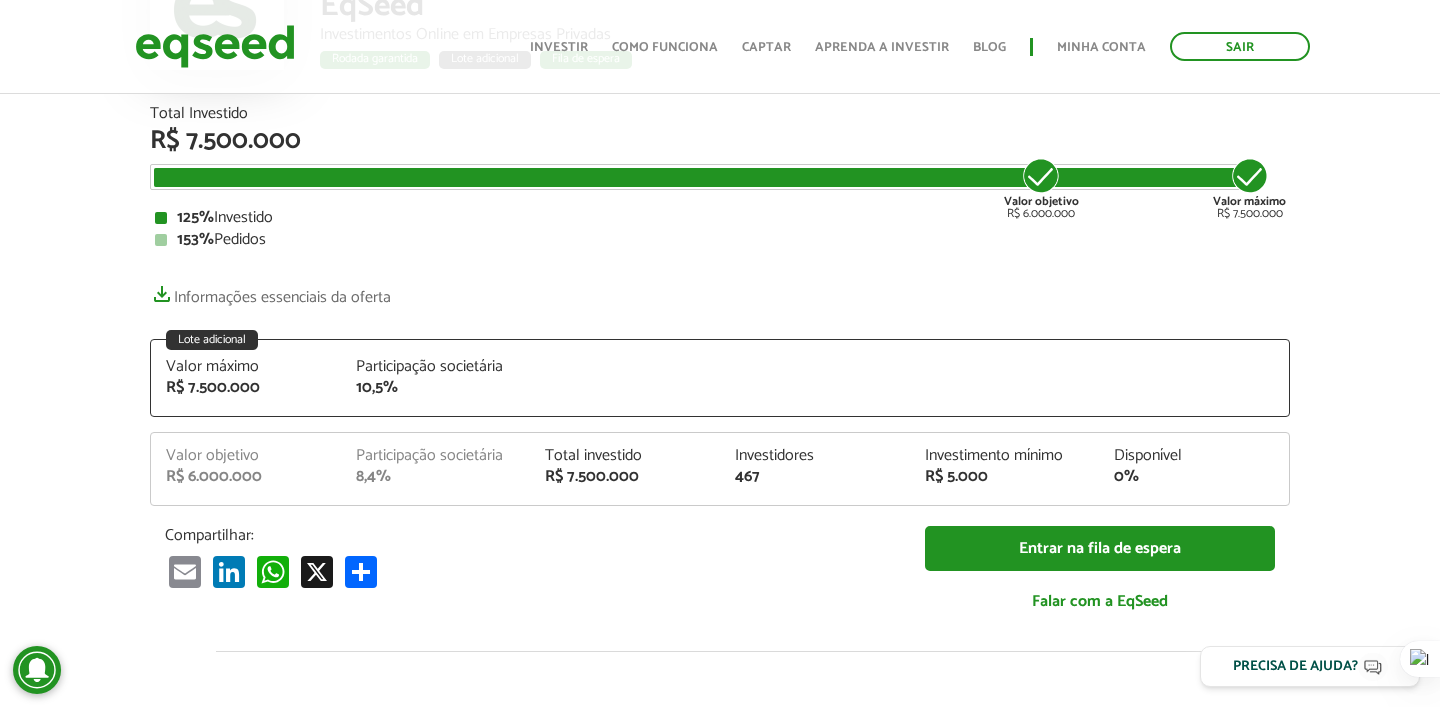 click on "EqSeed
Investimentos Online em Empresas Privadas
Rodada garantida                Lote adicional                Fila de espera
Rodada garantida            Lote adicional            Fila de espera
Total Investido
R$ 7.500.000
Valor objetivo R$ 6.000.000
Valor máximo R$ 7.500.000
125%  Investido
153%  Pedidos
Informações essenciais da oferta
Lote adicional
Valor máximo" at bounding box center [720, 594] 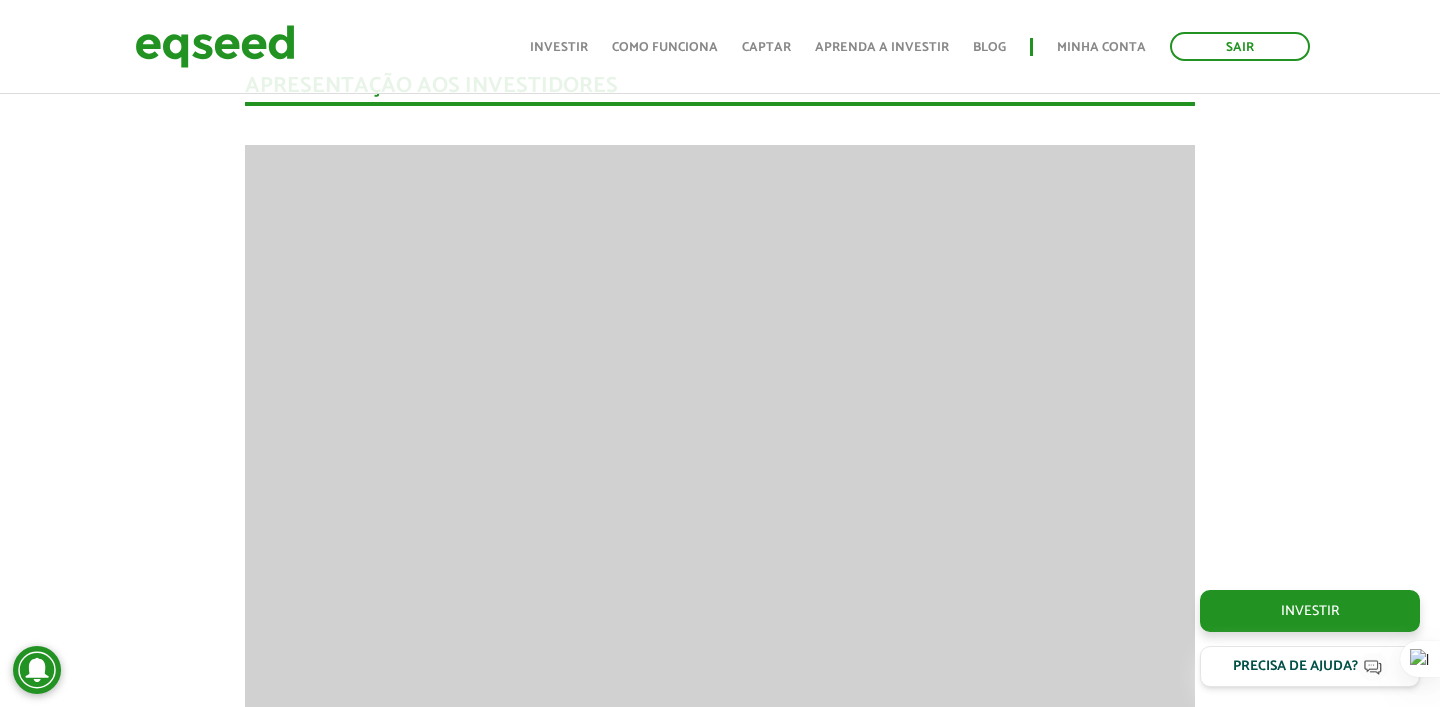scroll, scrollTop: 1635, scrollLeft: 0, axis: vertical 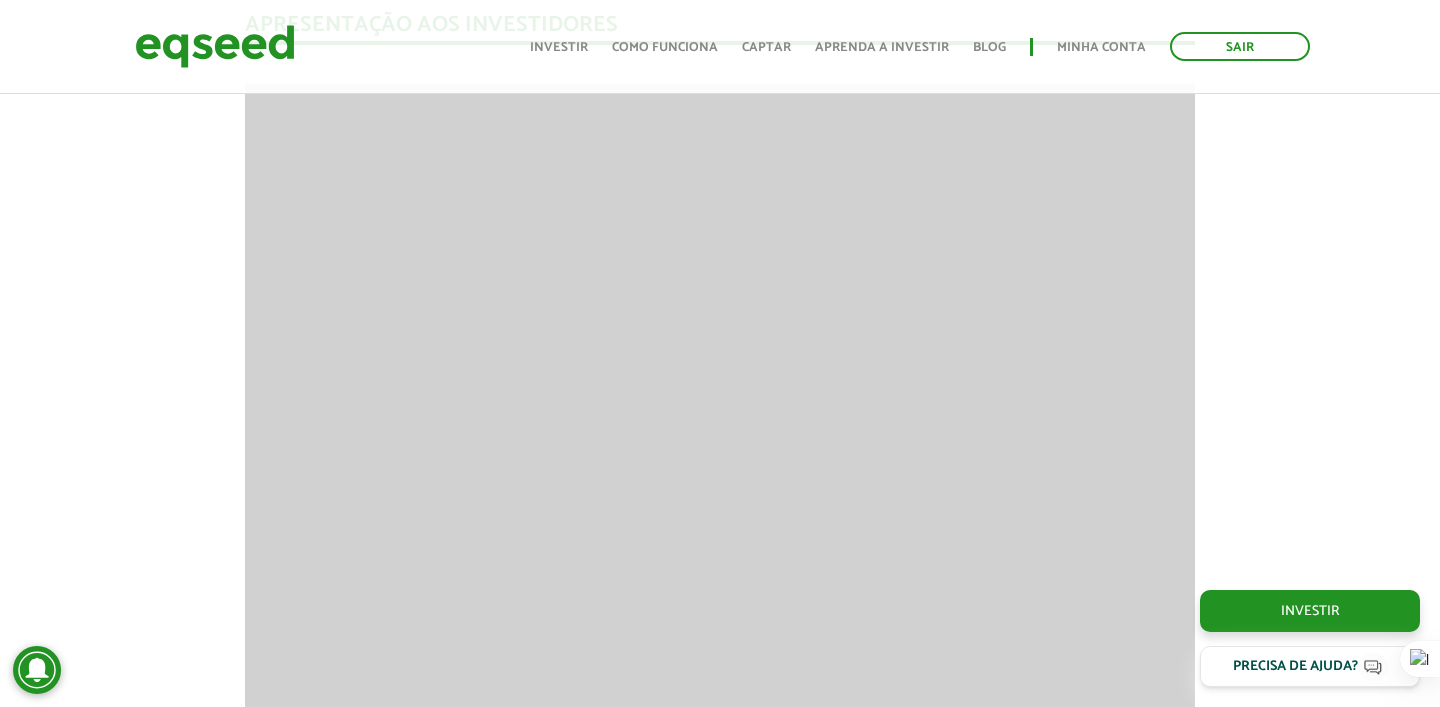 click on "Apresentação aos investidores
BAIXAR APRESENTAÇÃO
Resumo
EqSeed -  Investimentos Online em Empresas Privadas
O Negócio
A  EqSeed   é  uma  plataforma de investime ntos  online   que   conecta investidores  do Brasil inteiro  a startups criteriosamente selecionadas   em  rodadas de investimento de até R$15 milhões.
Por meio da nossa  plataforma, milhares de investidores constr oem  um portfólio diversificado  com  startups criteriosamente selecionadas  n um ambiente digital, seguro e regulado pela CVM (Comissão de Valores Mobiliários) ,  modernizando sua  estratégia de  alocação  patrimonial  com uma classe de ativos  ," at bounding box center [720, 2111] 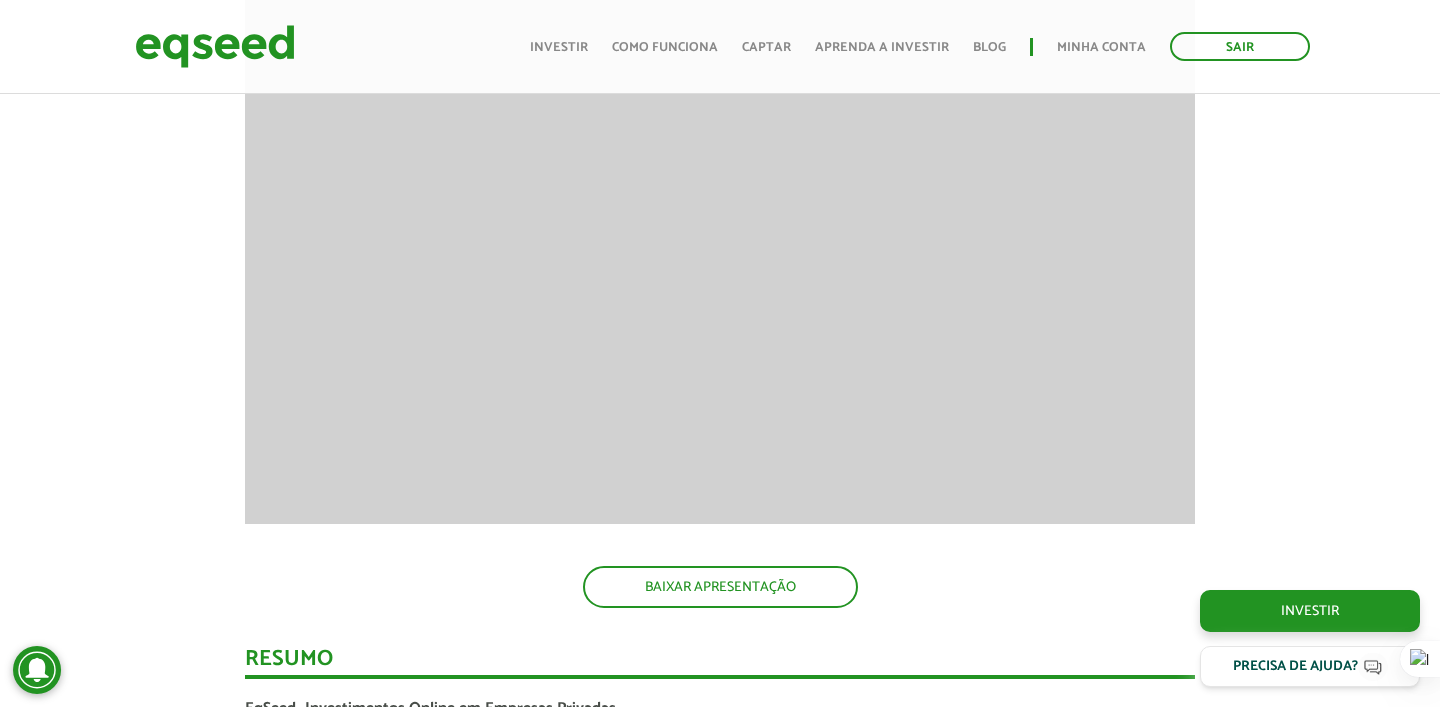 scroll, scrollTop: 2091, scrollLeft: 0, axis: vertical 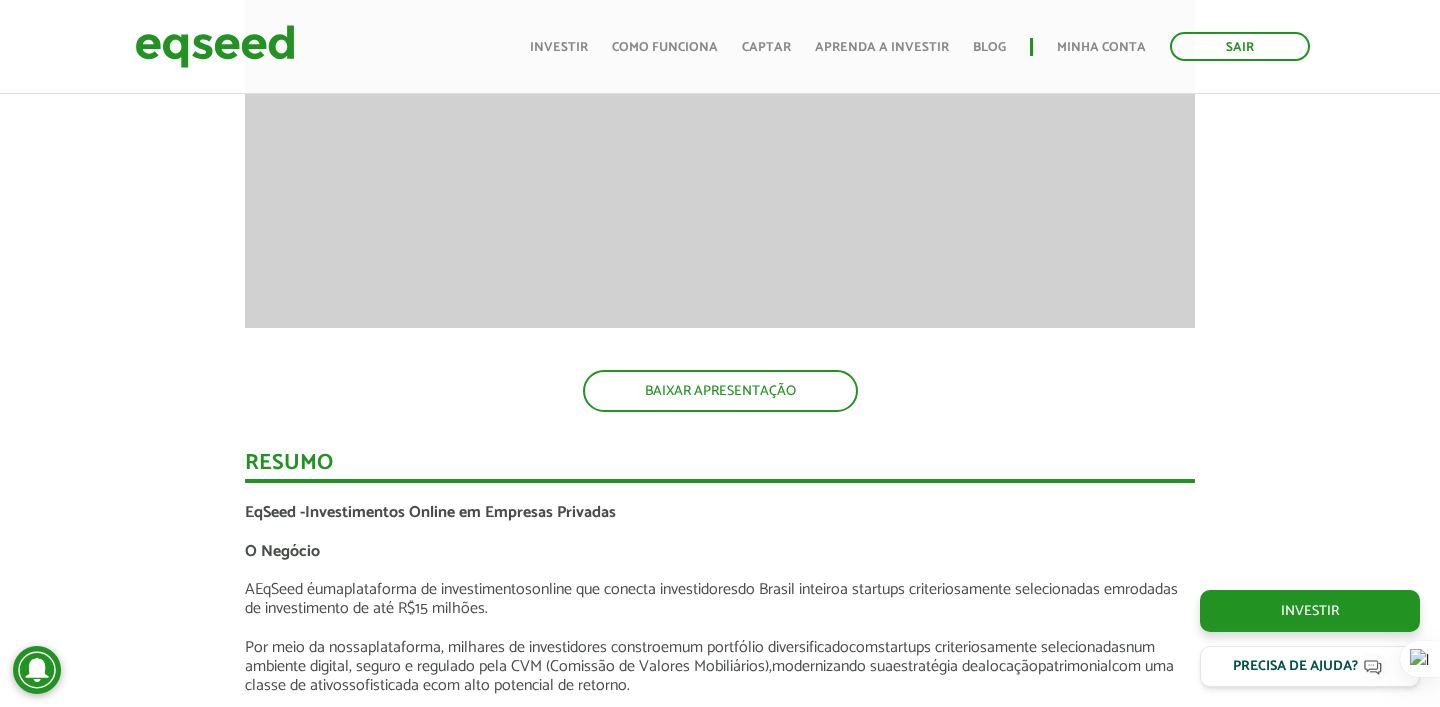click on "Apresentação aos investidores
BAIXAR APRESENTAÇÃO
Resumo
EqSeed -  Investimentos Online em Empresas Privadas
O Negócio
A  EqSeed   é  uma  plataforma de investime ntos  online   que   conecta investidores  do Brasil inteiro  a startups criteriosamente selecionadas   em  rodadas de investimento de até R$15 milhões.
Por meio da nossa  plataforma, milhares de investidores constr oem  um portfólio diversificado  com  startups criteriosamente selecionadas  n um ambiente digital, seguro e regulado pela CVM (Comissão de Valores Mobiliários) ,  modernizando sua  estratégia de  alocação  patrimonial  com uma classe de ativos  ," at bounding box center (720, 1655) 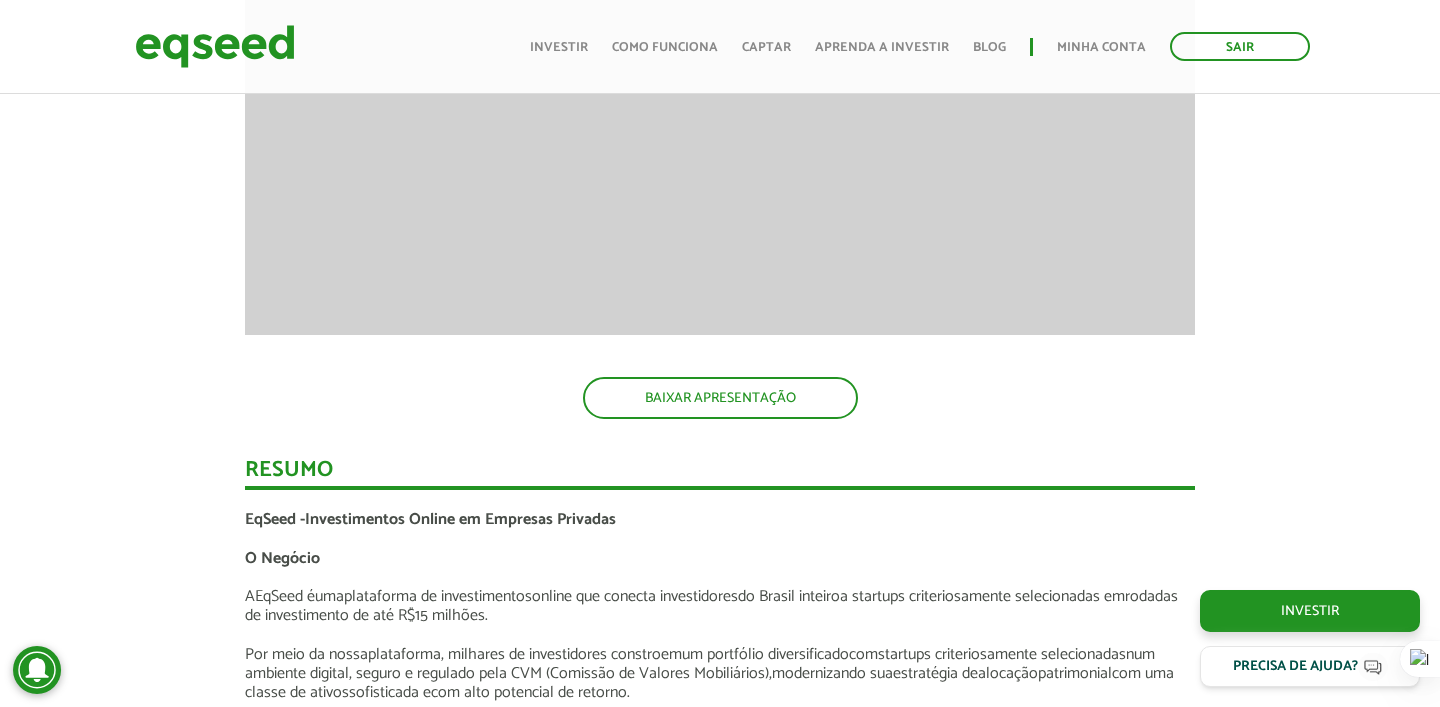 scroll, scrollTop: 2357, scrollLeft: 0, axis: vertical 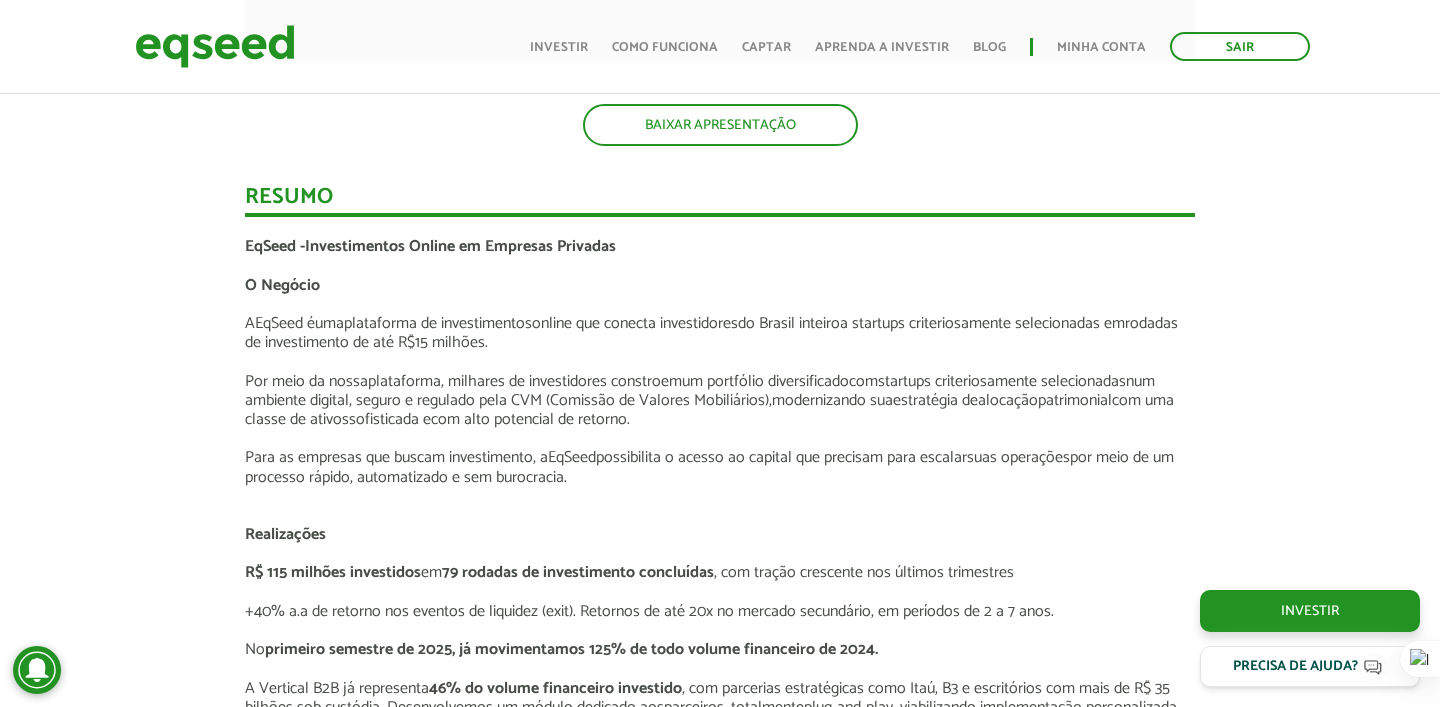 click on "Apresentação aos investidores
BAIXAR APRESENTAÇÃO
Resumo
EqSeed -  Investimentos Online em Empresas Privadas
O Negócio
A  EqSeed   é  uma  plataforma de investime ntos  online   que   conecta investidores  do Brasil inteiro  a startups criteriosamente selecionadas   em  rodadas de investimento de até R$15 milhões.
Por meio da nossa  plataforma, milhares de investidores constr oem  um portfólio diversificado  com  startups criteriosamente selecionadas  n um ambiente digital, seguro e regulado pela CVM (Comissão de Valores Mobiliários) ,  modernizando sua  estratégia de  alocação  patrimonial  com uma classe de ativos  ," at bounding box center (720, 1389) 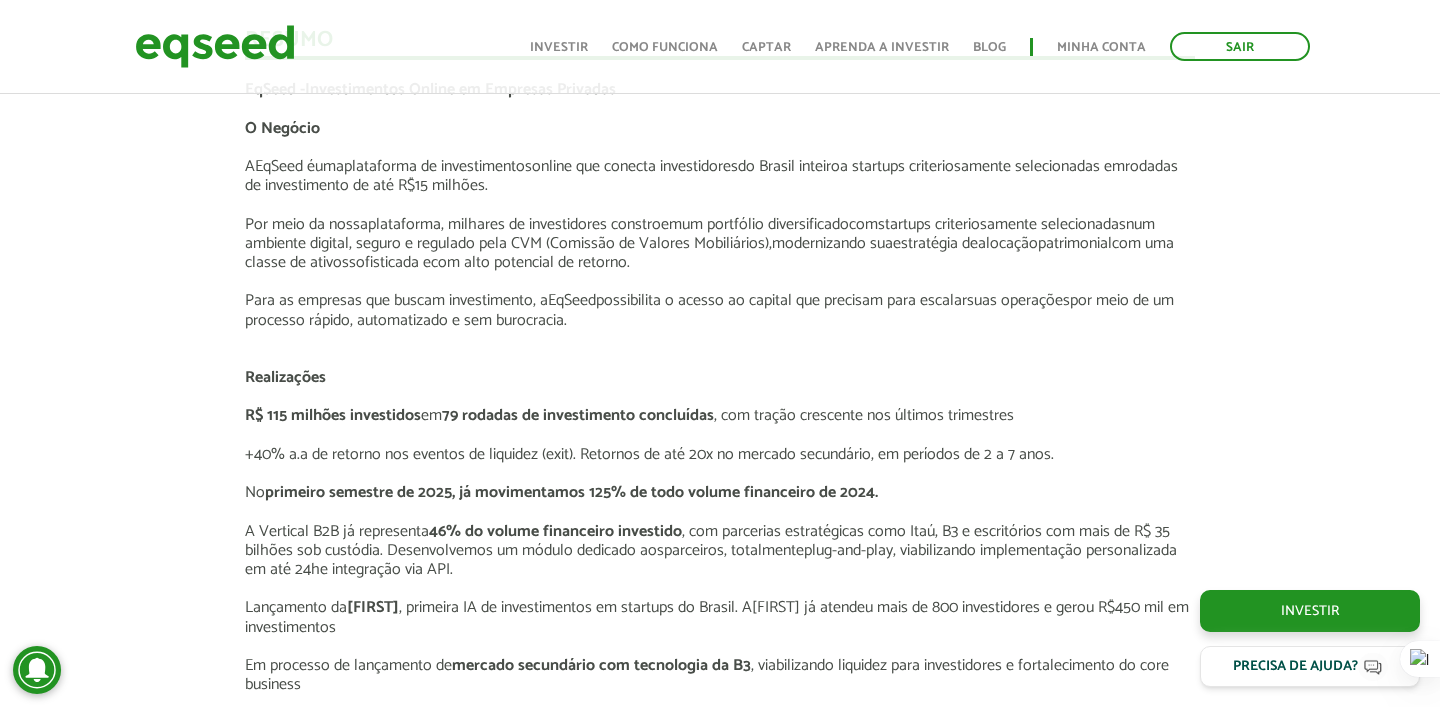 scroll, scrollTop: 2515, scrollLeft: 0, axis: vertical 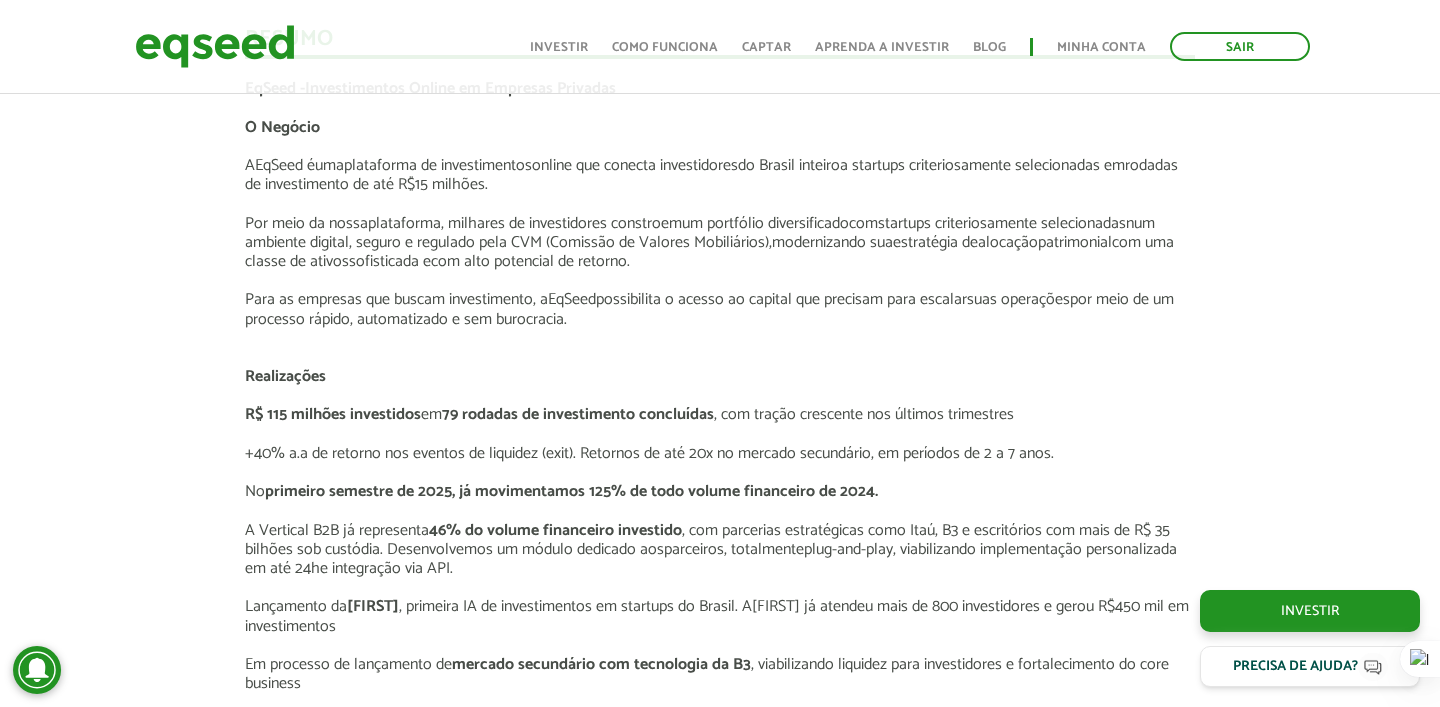 click on "Apresentação aos investidores
BAIXAR APRESENTAÇÃO
Resumo
EqSeed -  Investimentos Online em Empresas Privadas
O Negócio
A  EqSeed   é  uma  plataforma de investime ntos  online   que   conecta investidores  do Brasil inteiro  a startups criteriosamente selecionadas   em  rodadas de investimento de até R$15 milhões.
Por meio da nossa  plataforma, milhares de investidores constr oem  um portfólio diversificado  com  startups criteriosamente selecionadas  n um ambiente digital, seguro e regulado pela CVM (Comissão de Valores Mobiliários) ,  modernizando sua  estratégia de  alocação  patrimonial  com uma classe de ativos  ," at bounding box center [720, 1231] 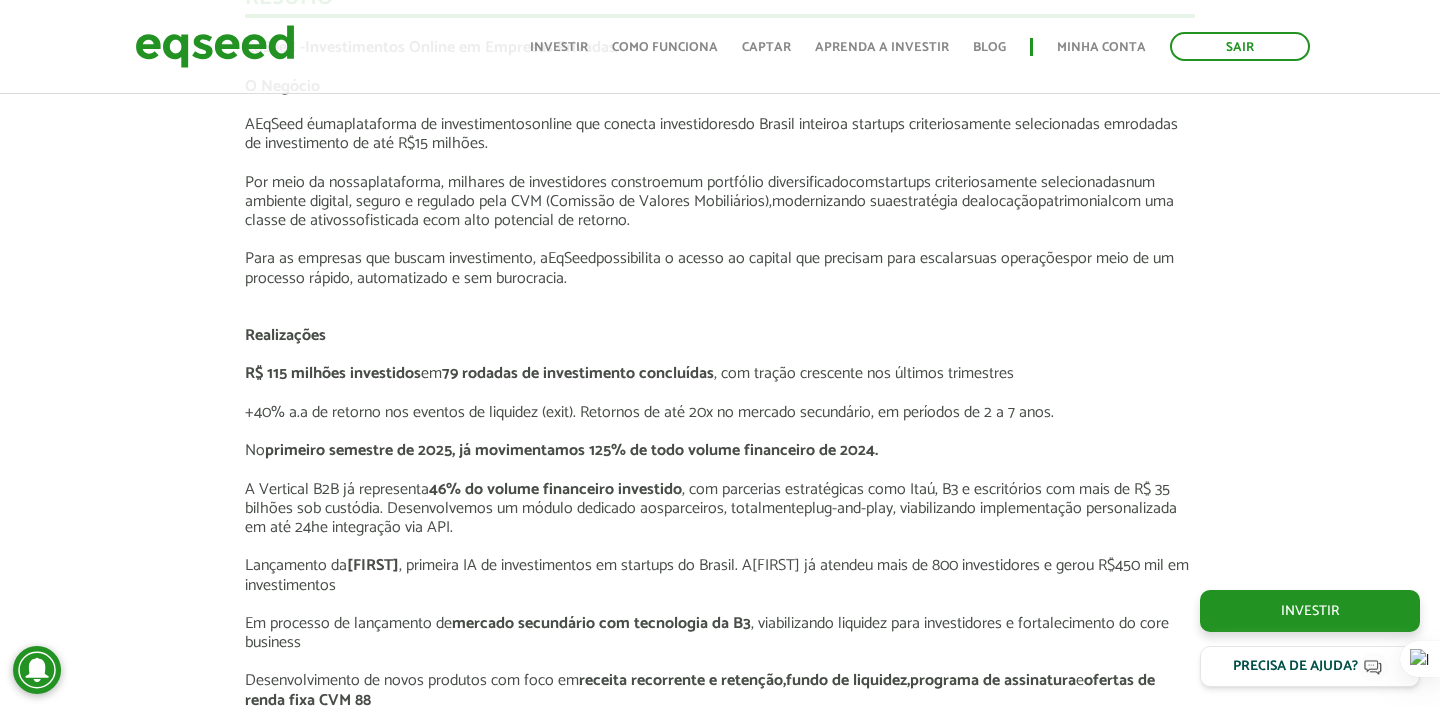 scroll, scrollTop: 2568, scrollLeft: 0, axis: vertical 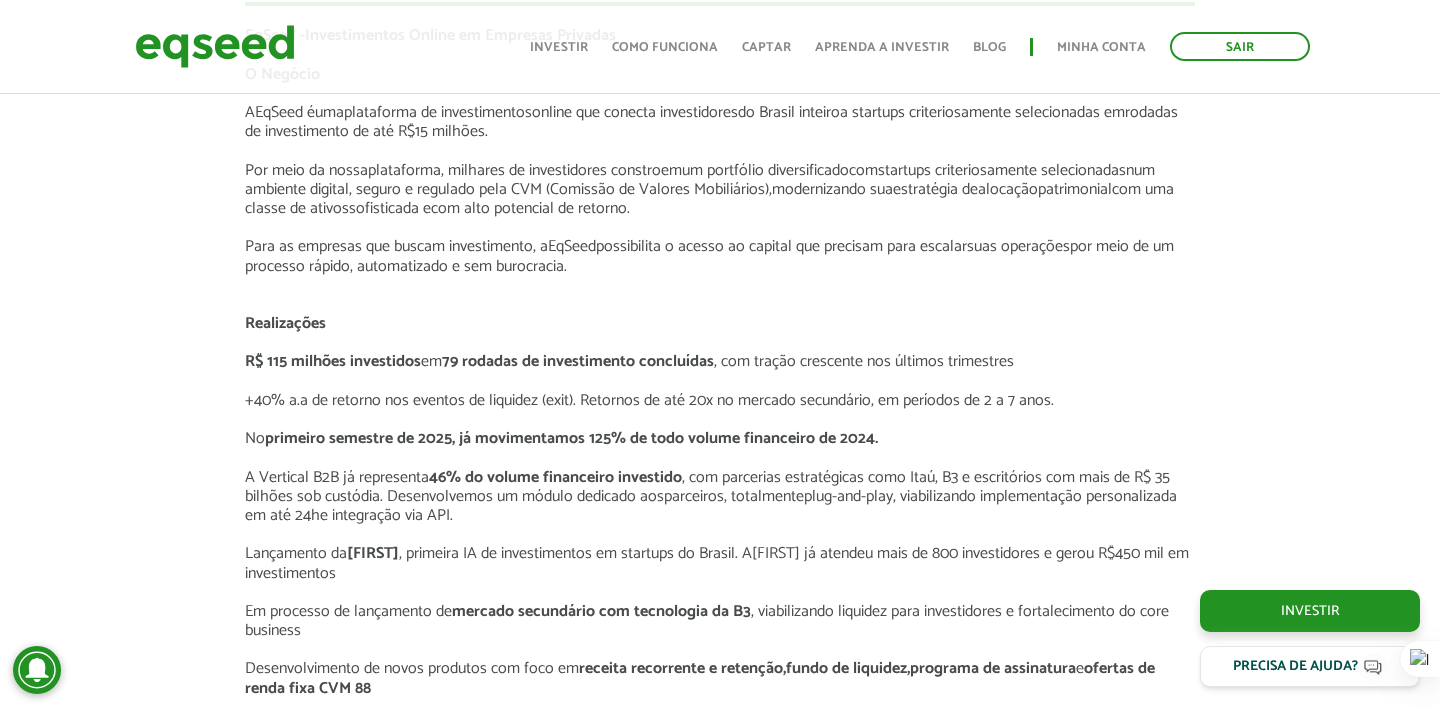 click on "Apresentação aos investidores
BAIXAR APRESENTAÇÃO
Resumo
EqSeed -  Investimentos Online em Empresas Privadas
O Negócio
A  EqSeed   é  uma  plataforma de investime ntos  online   que   conecta investidores  do Brasil inteiro  a startups criteriosamente selecionadas   em  rodadas de investimento de até R$15 milhões.
Por meio da nossa  plataforma, milhares de investidores constr oem  um portfólio diversificado  com  startups criteriosamente selecionadas  n um ambiente digital, seguro e regulado pela CVM (Comissão de Valores Mobiliários) ,  modernizando sua  estratégia de  alocação  patrimonial  com uma classe de ativos  ," at bounding box center [720, 1178] 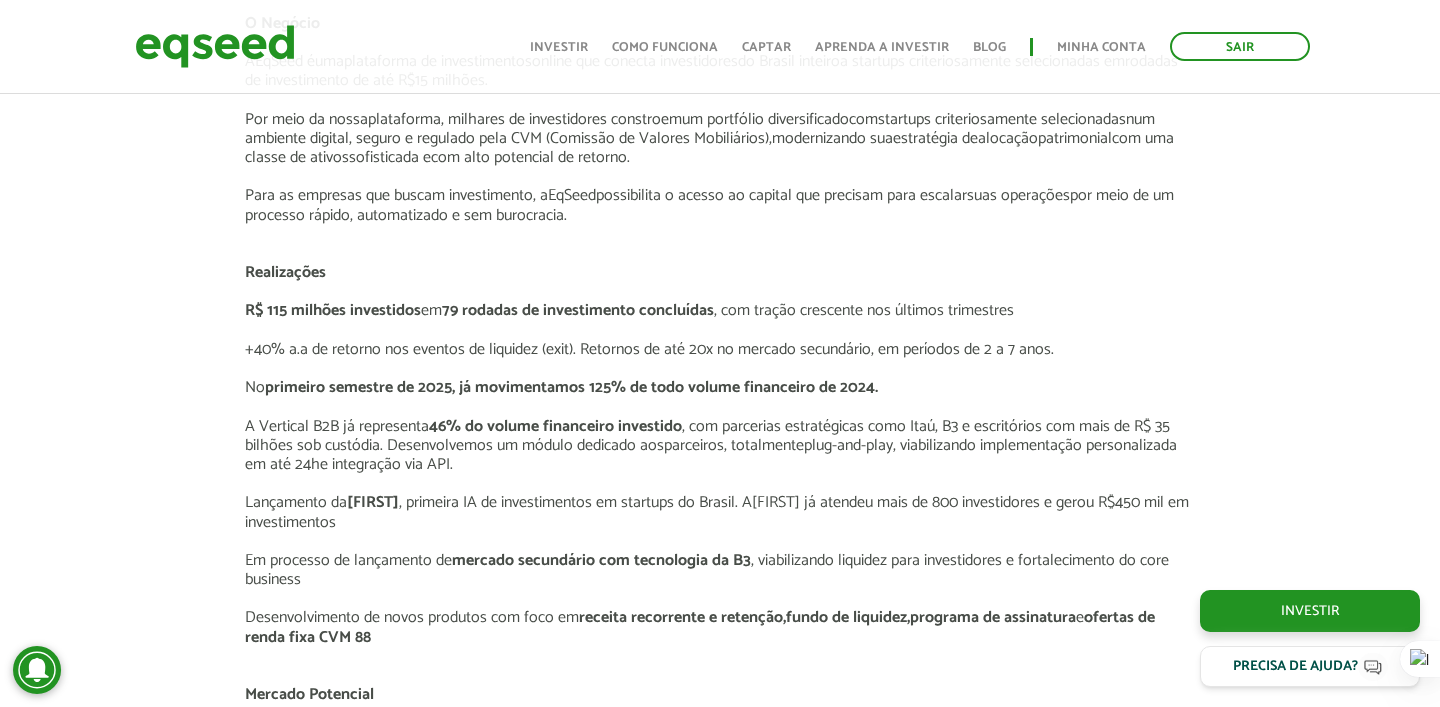 scroll, scrollTop: 2623, scrollLeft: 0, axis: vertical 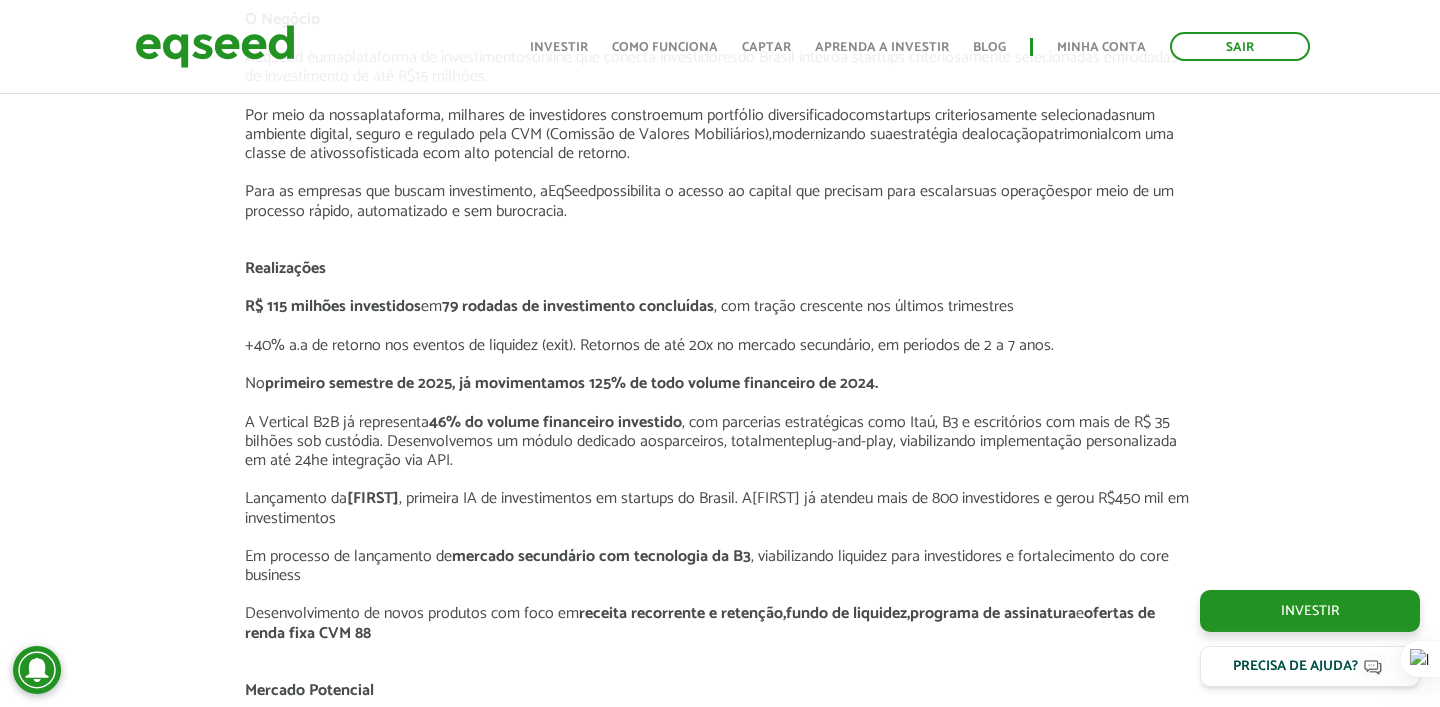 click on "Apresentação aos investidores
BAIXAR APRESENTAÇÃO
Resumo
EqSeed -  Investimentos Online em Empresas Privadas
O Negócio
A  EqSeed   é  uma  plataforma de investime ntos  online   que   conecta investidores  do Brasil inteiro  a startups criteriosamente selecionadas   em  rodadas de investimento de até R$15 milhões.
Por meio da nossa  plataforma, milhares de investidores constr oem  um portfólio diversificado  com  startups criteriosamente selecionadas  n um ambiente digital, seguro e regulado pela CVM (Comissão de Valores Mobiliários) ,  modernizando sua  estratégia de  alocação  patrimonial  com uma classe de ativos  ," at bounding box center [720, 1123] 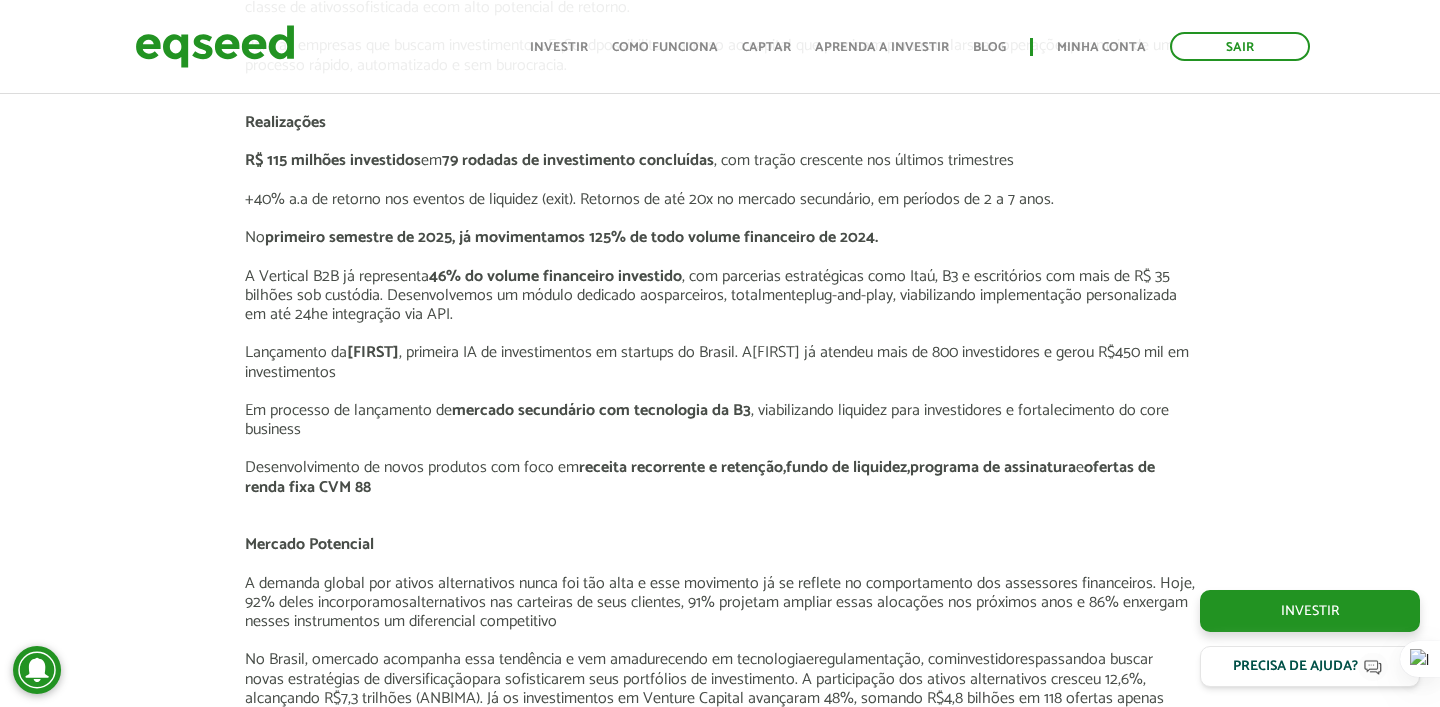 scroll, scrollTop: 2774, scrollLeft: 0, axis: vertical 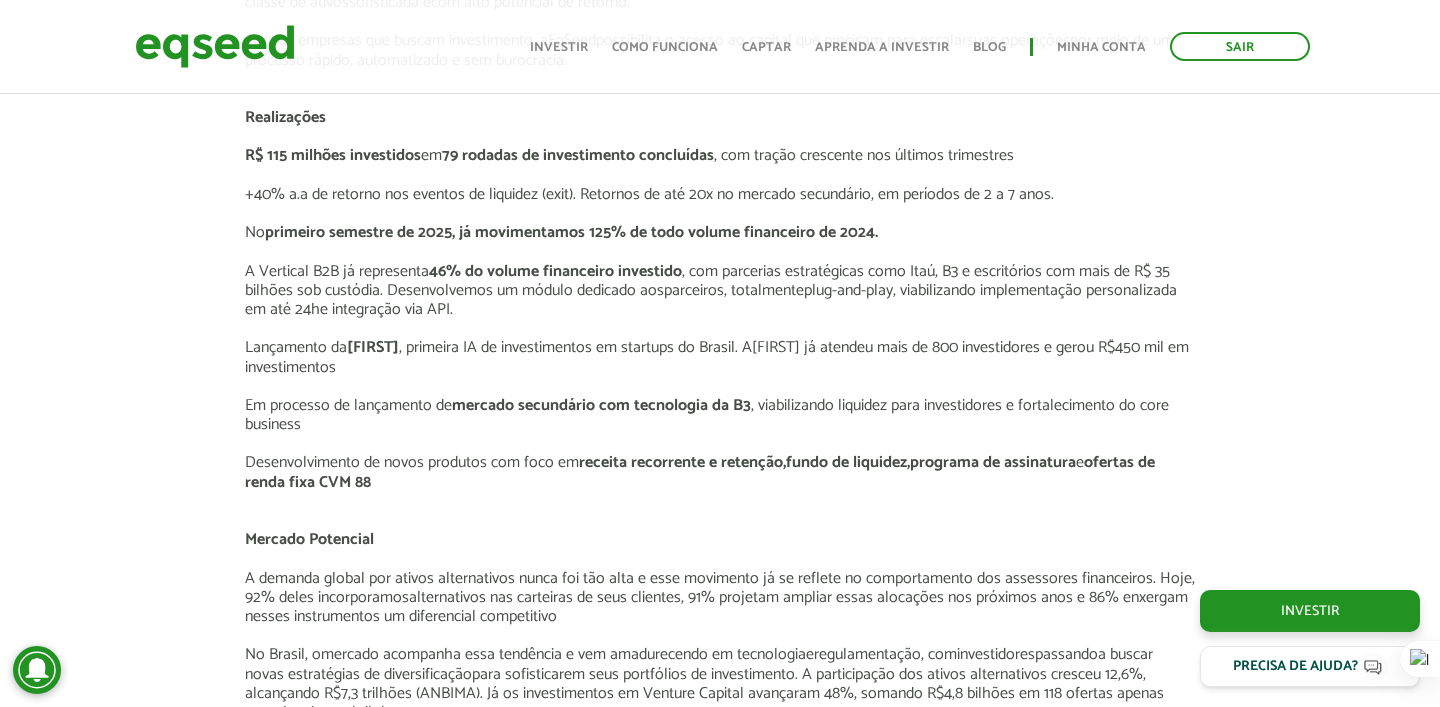 click on "Apresentação aos investidores
BAIXAR APRESENTAÇÃO
Resumo
EqSeed -  Investimentos Online em Empresas Privadas
O Negócio
A  EqSeed   é  uma  plataforma de investime ntos  online   que   conecta investidores  do Brasil inteiro  a startups criteriosamente selecionadas   em  rodadas de investimento de até R$15 milhões.
Por meio da nossa  plataforma, milhares de investidores constr oem  um portfólio diversificado  com  startups criteriosamente selecionadas  n um ambiente digital, seguro e regulado pela CVM (Comissão de Valores Mobiliários) ,  modernizando sua  estratégia de  alocação  patrimonial  com uma classe de ativos  ," at bounding box center (720, 972) 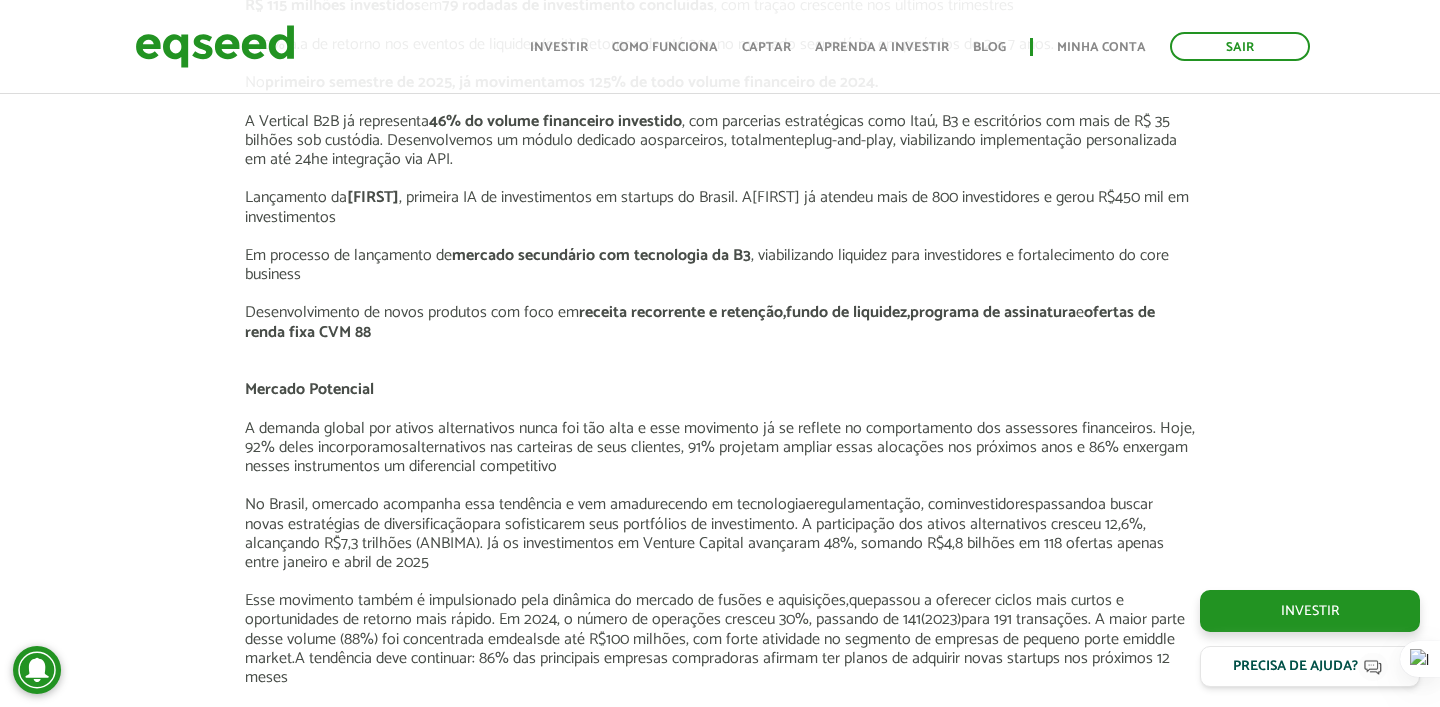 scroll, scrollTop: 2929, scrollLeft: 0, axis: vertical 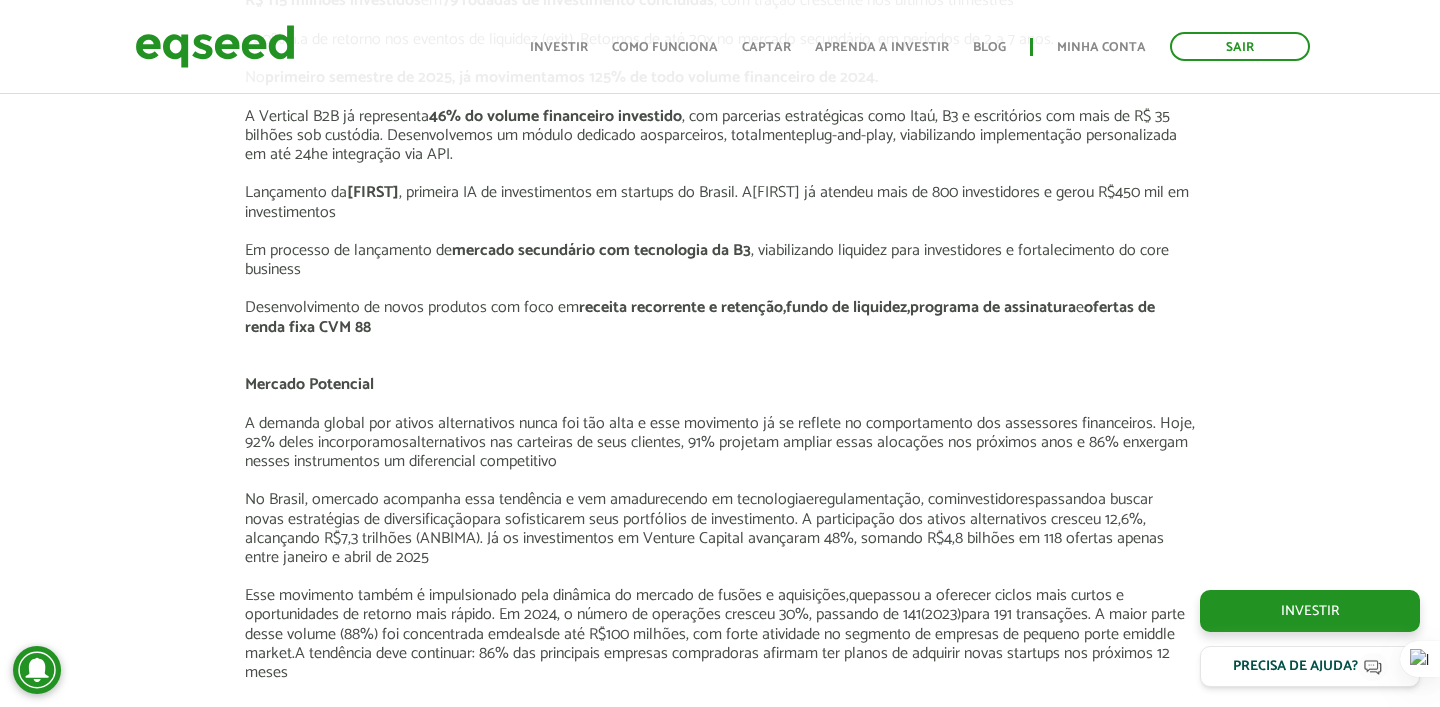 click on "Apresentação aos investidores
BAIXAR APRESENTAÇÃO
Resumo
EqSeed -  Investimentos Online em Empresas Privadas
O Negócio
A  EqSeed   é  uma  plataforma de investime ntos  online   que   conecta investidores  do Brasil inteiro  a startups criteriosamente selecionadas   em  rodadas de investimento de até R$15 milhões.
Por meio da nossa  plataforma, milhares de investidores constr oem  um portfólio diversificado  com  startups criteriosamente selecionadas  n um ambiente digital, seguro e regulado pela CVM (Comissão de Valores Mobiliários) ,  modernizando sua  estratégia de  alocação  patrimonial  com uma classe de ativos  ," at bounding box center (720, 817) 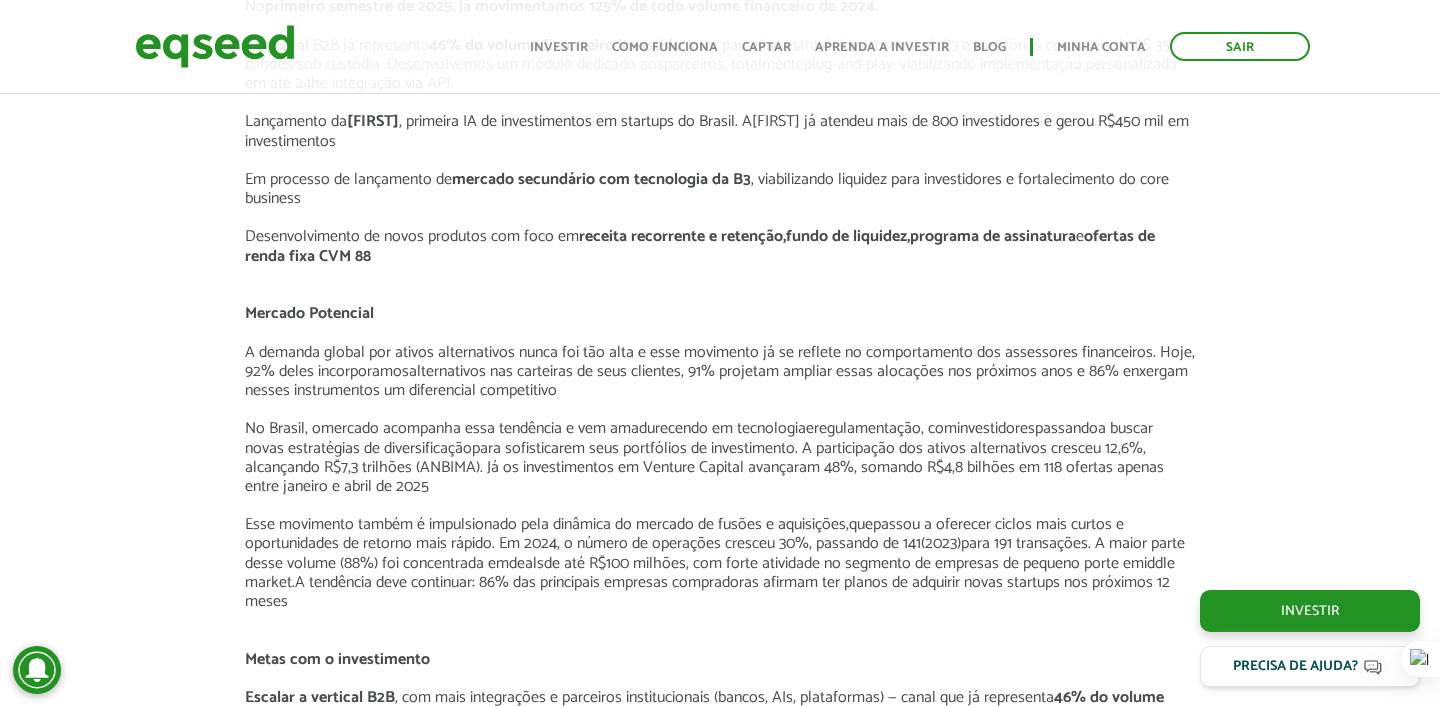 scroll, scrollTop: 3008, scrollLeft: 0, axis: vertical 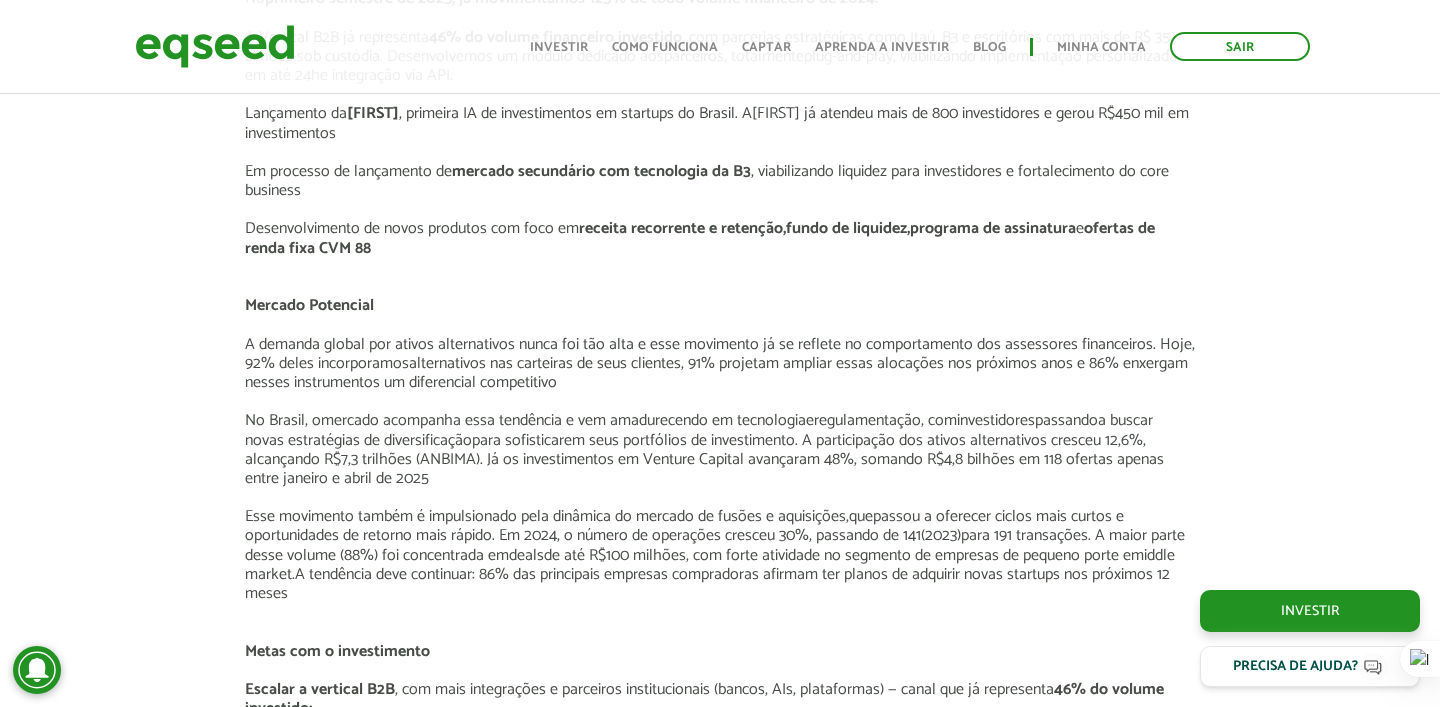 click on "Apresentação aos investidores
BAIXAR APRESENTAÇÃO
Resumo
EqSeed -  Investimentos Online em Empresas Privadas
O Negócio
A  EqSeed   é  uma  plataforma de investime ntos  online   que   conecta investidores  do Brasil inteiro  a startups criteriosamente selecionadas   em  rodadas de investimento de até R$15 milhões.
Por meio da nossa  plataforma, milhares de investidores constr oem  um portfólio diversificado  com  startups criteriosamente selecionadas  n um ambiente digital, seguro e regulado pela CVM (Comissão de Valores Mobiliários) ,  modernizando sua  estratégia de  alocação  patrimonial  com uma classe de ativos  ," at bounding box center (720, 738) 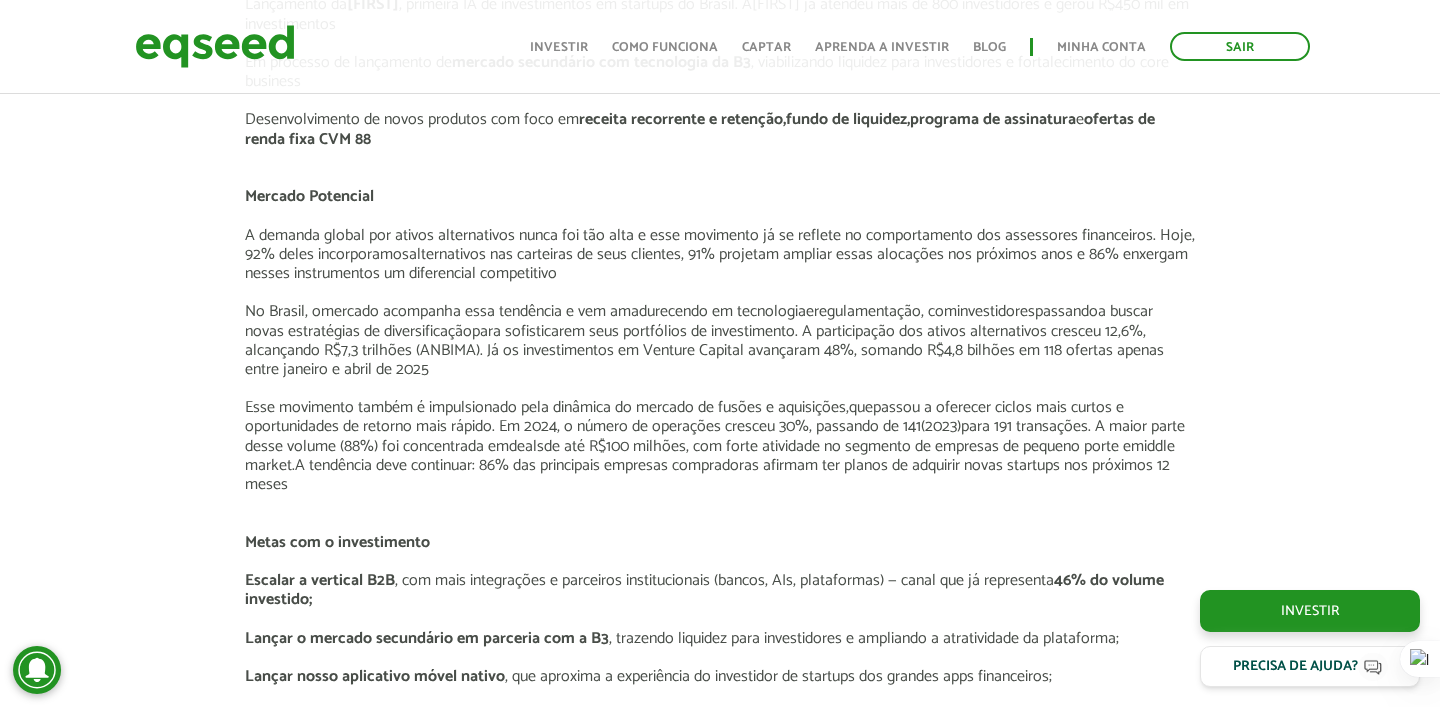 scroll, scrollTop: 3120, scrollLeft: 0, axis: vertical 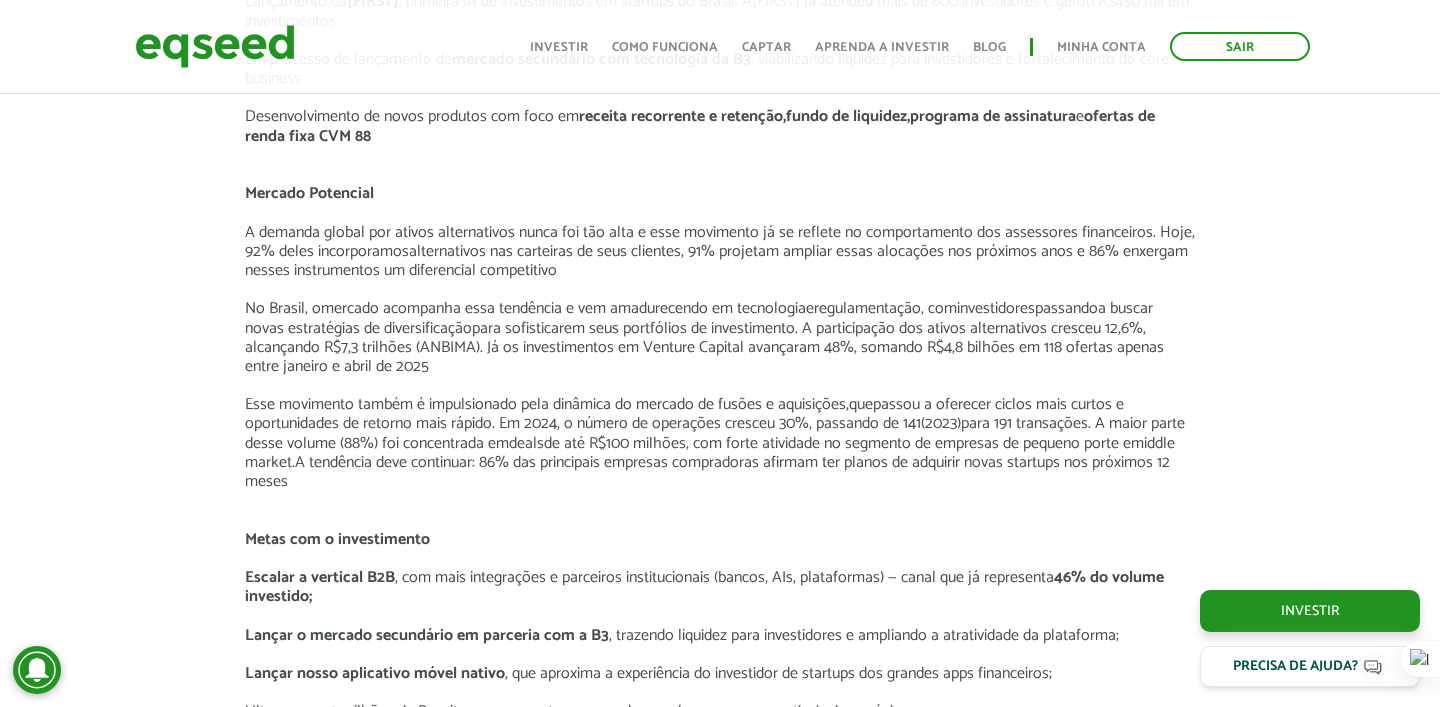 click on "Apresentação aos investidores
BAIXAR APRESENTAÇÃO
Resumo
EqSeed -  Investimentos Online em Empresas Privadas
O Negócio
A  EqSeed   é  uma  plataforma de investime ntos  online   que   conecta investidores  do Brasil inteiro  a startups criteriosamente selecionadas   em  rodadas de investimento de até R$15 milhões.
Por meio da nossa  plataforma, milhares de investidores constr oem  um portfólio diversificado  com  startups criteriosamente selecionadas  n um ambiente digital, seguro e regulado pela CVM (Comissão de Valores Mobiliários) ,  modernizando sua  estratégia de  alocação  patrimonial  com uma classe de ativos  ," at bounding box center [720, 626] 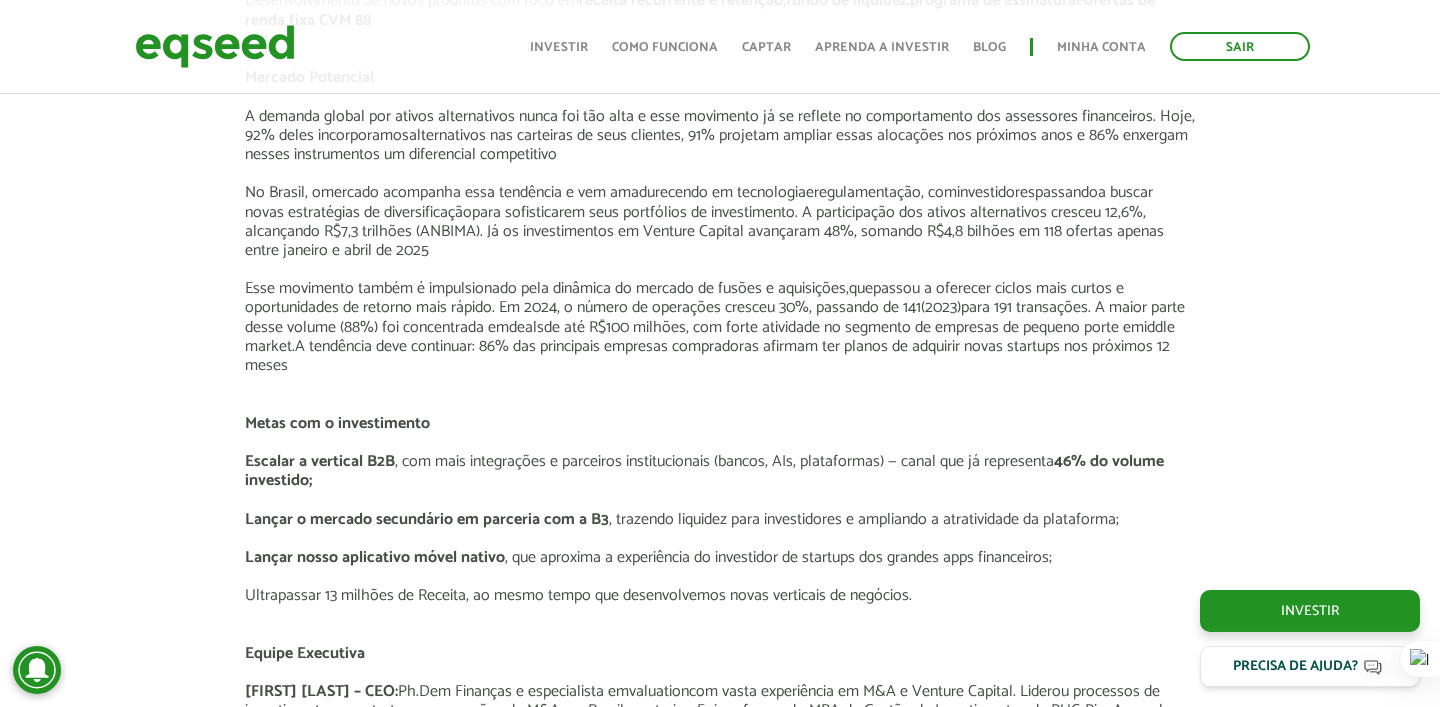 click on "Apresentação aos investidores
BAIXAR APRESENTAÇÃO
Resumo
EqSeed -  Investimentos Online em Empresas Privadas
O Negócio
A  EqSeed   é  uma  plataforma de investime ntos  online   que   conecta investidores  do Brasil inteiro  a startups criteriosamente selecionadas   em  rodadas de investimento de até R$15 milhões.
Por meio da nossa  plataforma, milhares de investidores constr oem  um portfólio diversificado  com  startups criteriosamente selecionadas  n um ambiente digital, seguro e regulado pela CVM (Comissão de Valores Mobiliários) ,  modernizando sua  estratégia de  alocação  patrimonial  com uma classe de ativos  ," at bounding box center [720, 510] 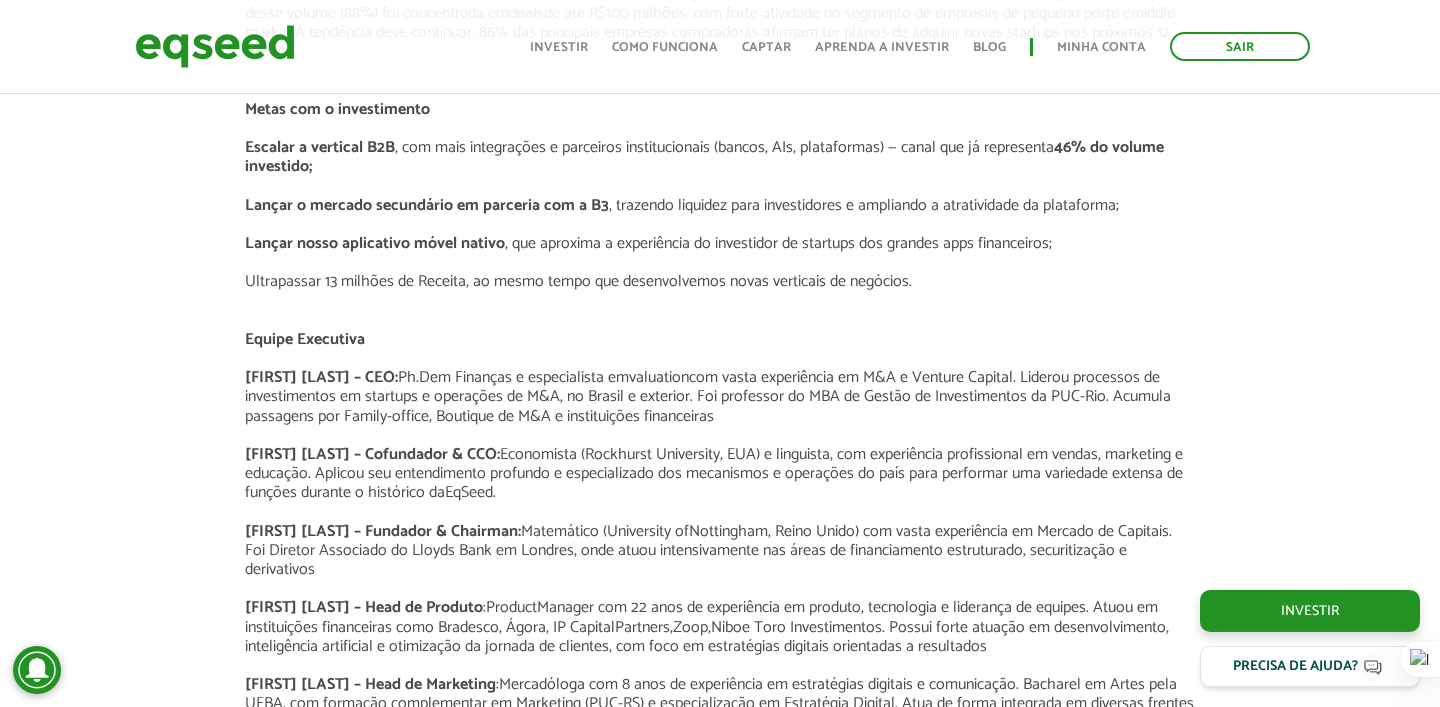 scroll, scrollTop: 3556, scrollLeft: 0, axis: vertical 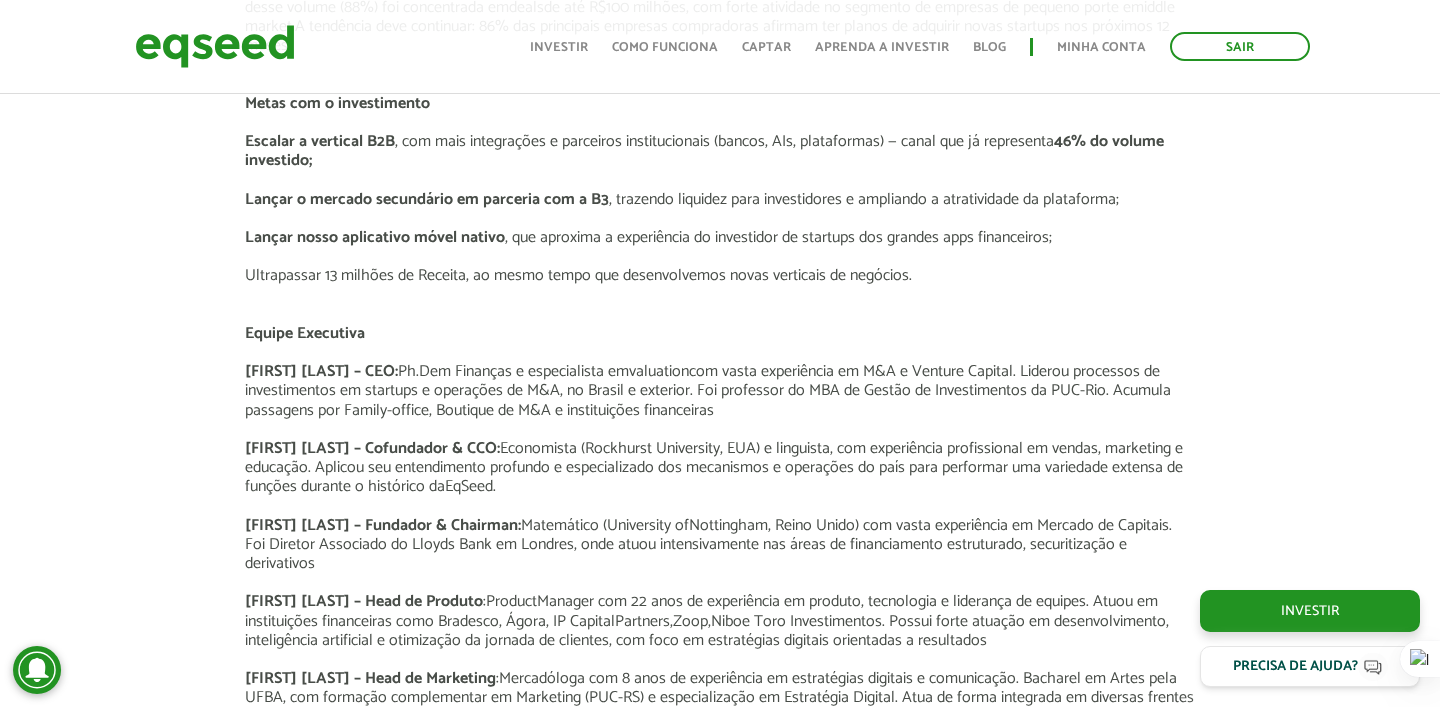 click on "Apresentação aos investidores
BAIXAR APRESENTAÇÃO
Resumo
EqSeed -  Investimentos Online em Empresas Privadas
O Negócio
A  EqSeed   é  uma  plataforma de investime ntos  online   que   conecta investidores  do Brasil inteiro  a startups criteriosamente selecionadas   em  rodadas de investimento de até R$15 milhões.
Por meio da nossa  plataforma, milhares de investidores constr oem  um portfólio diversificado  com  startups criteriosamente selecionadas  n um ambiente digital, seguro e regulado pela CVM (Comissão de Valores Mobiliários) ,  modernizando sua  estratégia de  alocação  patrimonial  com uma classe de ativos  ," at bounding box center (720, 190) 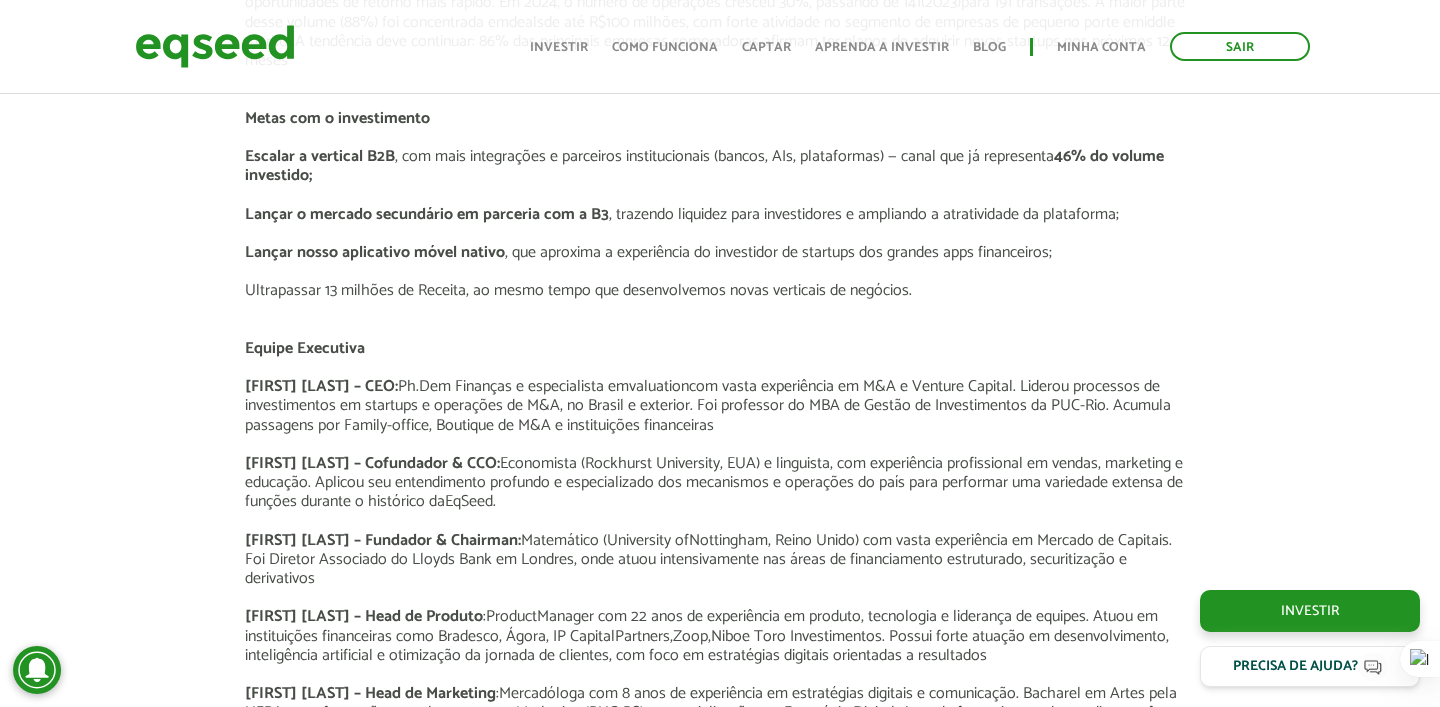 click on "Apresentação aos investidores
BAIXAR APRESENTAÇÃO
Resumo
EqSeed -  Investimentos Online em Empresas Privadas
O Negócio
A  EqSeed   é  uma  plataforma de investime ntos  online   que   conecta investidores  do Brasil inteiro  a startups criteriosamente selecionadas   em  rodadas de investimento de até R$15 milhões.
Por meio da nossa  plataforma, milhares de investidores constr oem  um portfólio diversificado  com  startups criteriosamente selecionadas  n um ambiente digital, seguro e regulado pela CVM (Comissão de Valores Mobiliários) ,  modernizando sua  estratégia de  alocação  patrimonial  com uma classe de ativos  ," at bounding box center [720, 205] 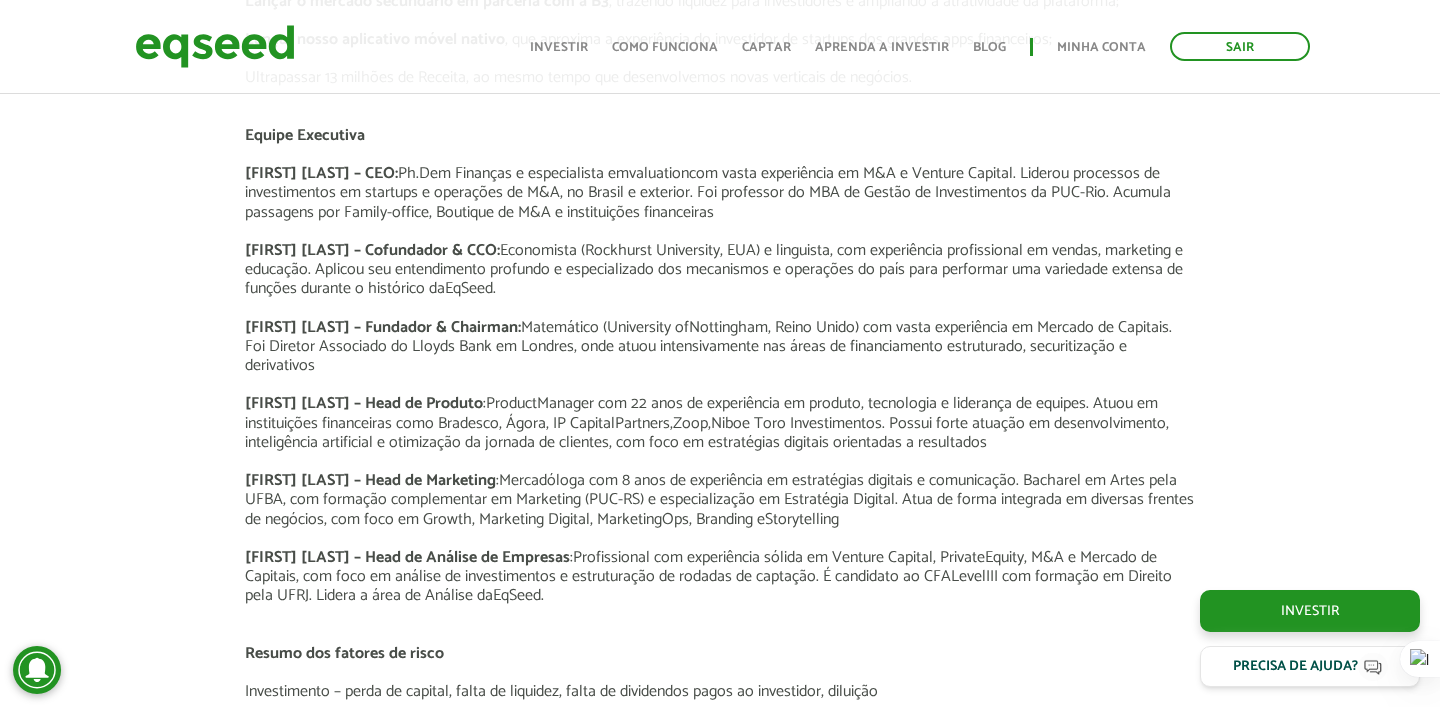 scroll, scrollTop: 3756, scrollLeft: 0, axis: vertical 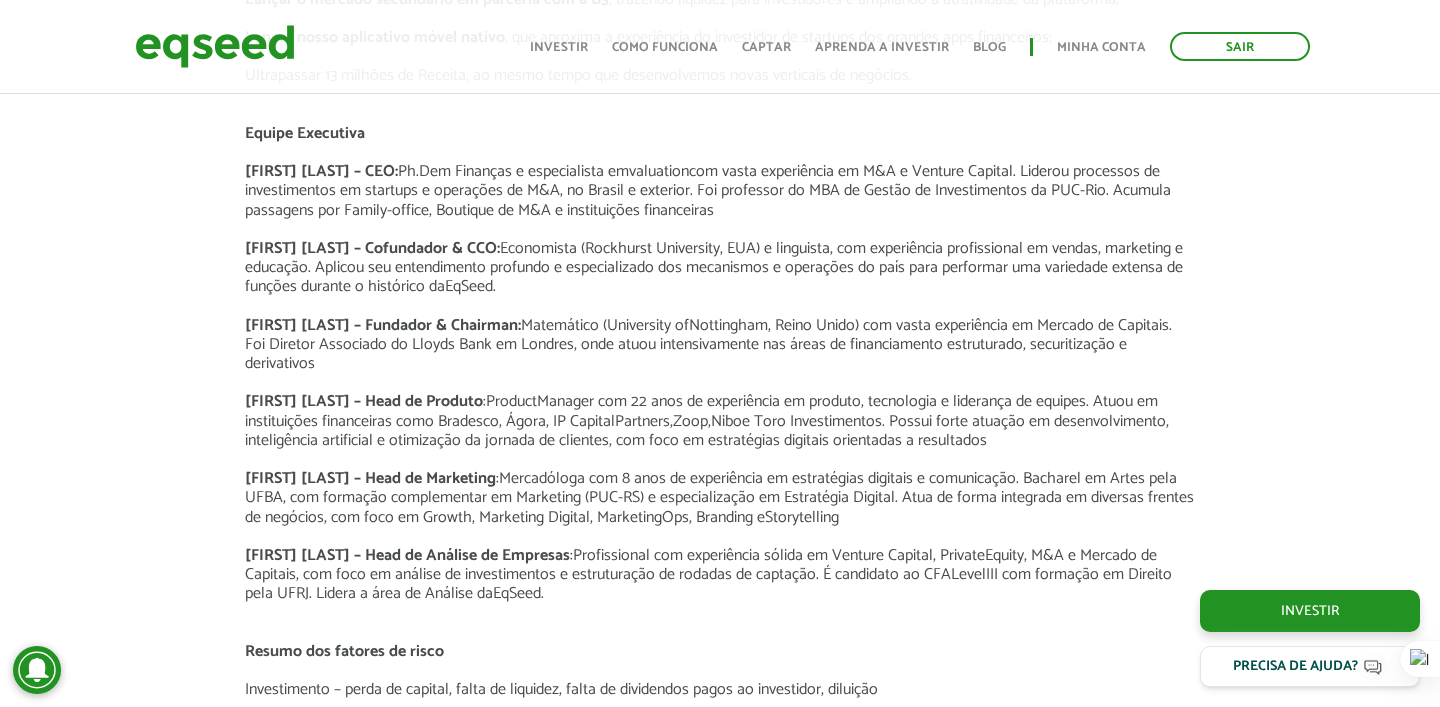 click on "Apresentação aos investidores
BAIXAR APRESENTAÇÃO
Resumo
EqSeed -  Investimentos Online em Empresas Privadas
O Negócio
A  EqSeed   é  uma  plataforma de investime ntos  online   que   conecta investidores  do Brasil inteiro  a startups criteriosamente selecionadas   em  rodadas de investimento de até R$15 milhões.
Por meio da nossa  plataforma, milhares de investidores constr oem  um portfólio diversificado  com  startups criteriosamente selecionadas  n um ambiente digital, seguro e regulado pela CVM (Comissão de Valores Mobiliários) ,  modernizando sua  estratégia de  alocação  patrimonial  com uma classe de ativos  ," at bounding box center [720, -10] 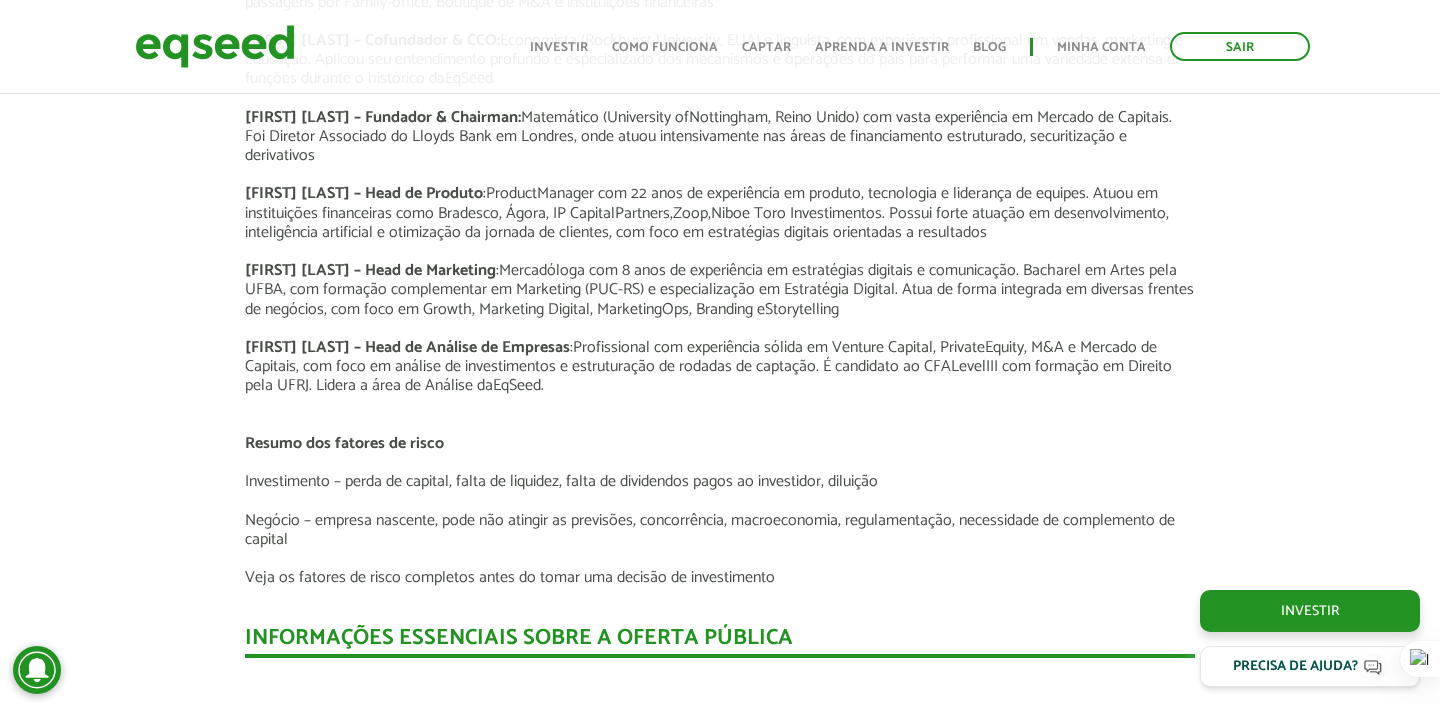 scroll, scrollTop: 3966, scrollLeft: 0, axis: vertical 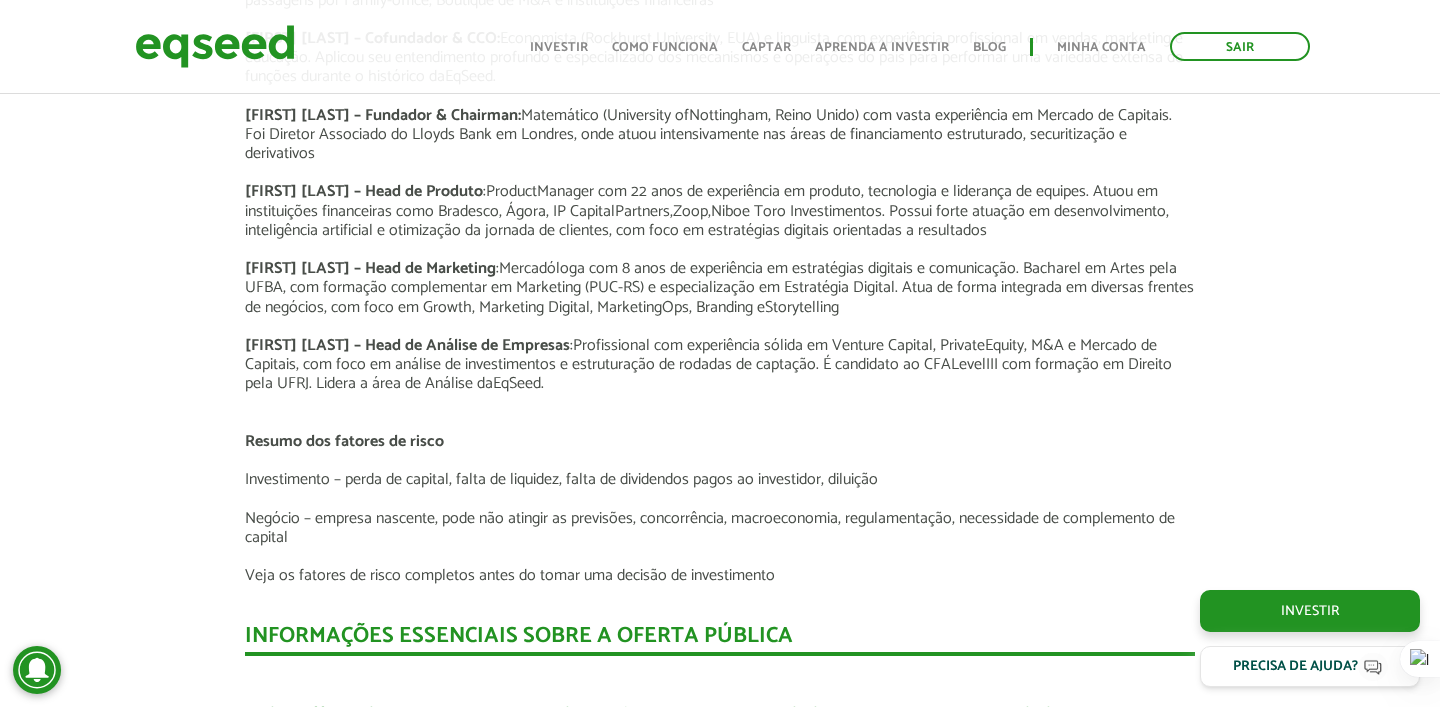 click on "Apresentação aos investidores
BAIXAR APRESENTAÇÃO
Resumo
EqSeed -  Investimentos Online em Empresas Privadas
O Negócio
A  EqSeed   é  uma  plataforma de investime ntos  online   que   conecta investidores  do Brasil inteiro  a startups criteriosamente selecionadas   em  rodadas de investimento de até R$15 milhões.
Por meio da nossa  plataforma, milhares de investidores constr oem  um portfólio diversificado  com  startups criteriosamente selecionadas  n um ambiente digital, seguro e regulado pela CVM (Comissão de Valores Mobiliários) ,  modernizando sua  estratégia de  alocação  patrimonial  com uma classe de ativos  ," at bounding box center [720, -220] 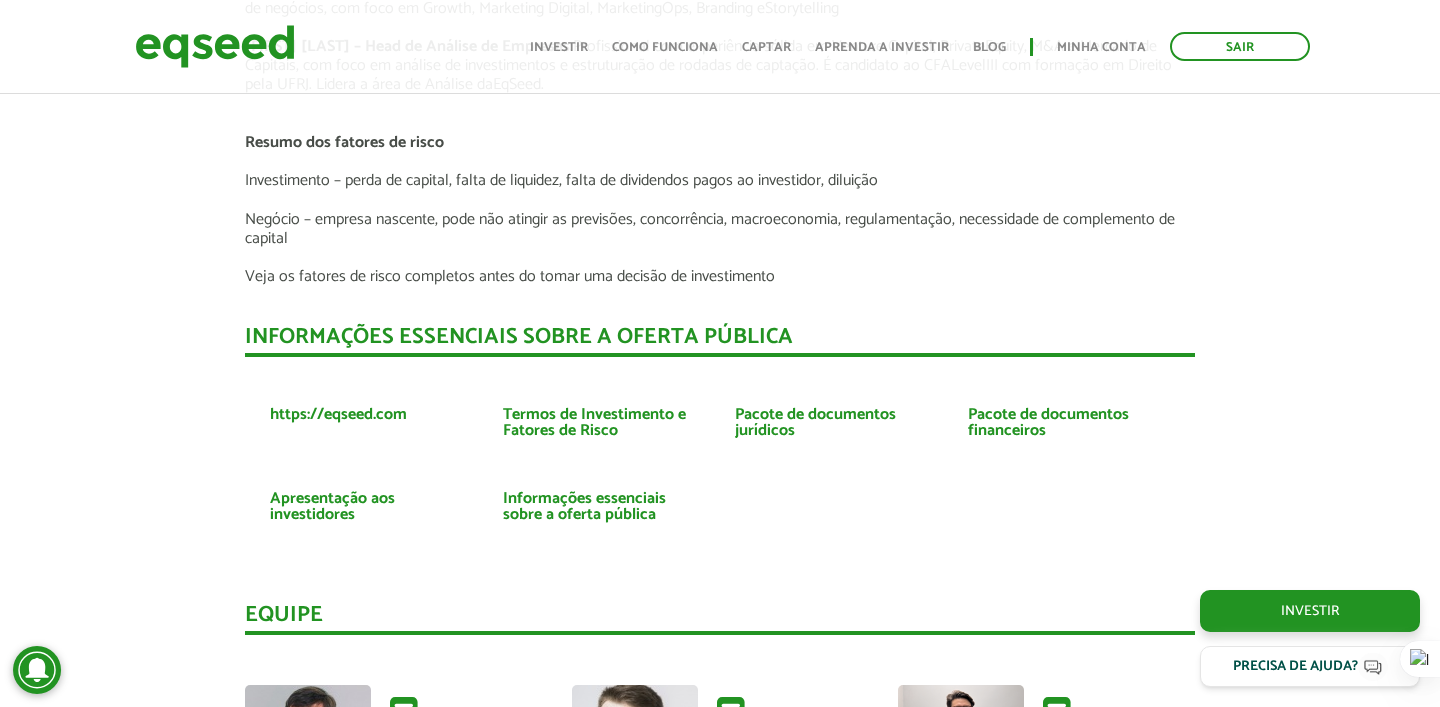 scroll, scrollTop: 4268, scrollLeft: 0, axis: vertical 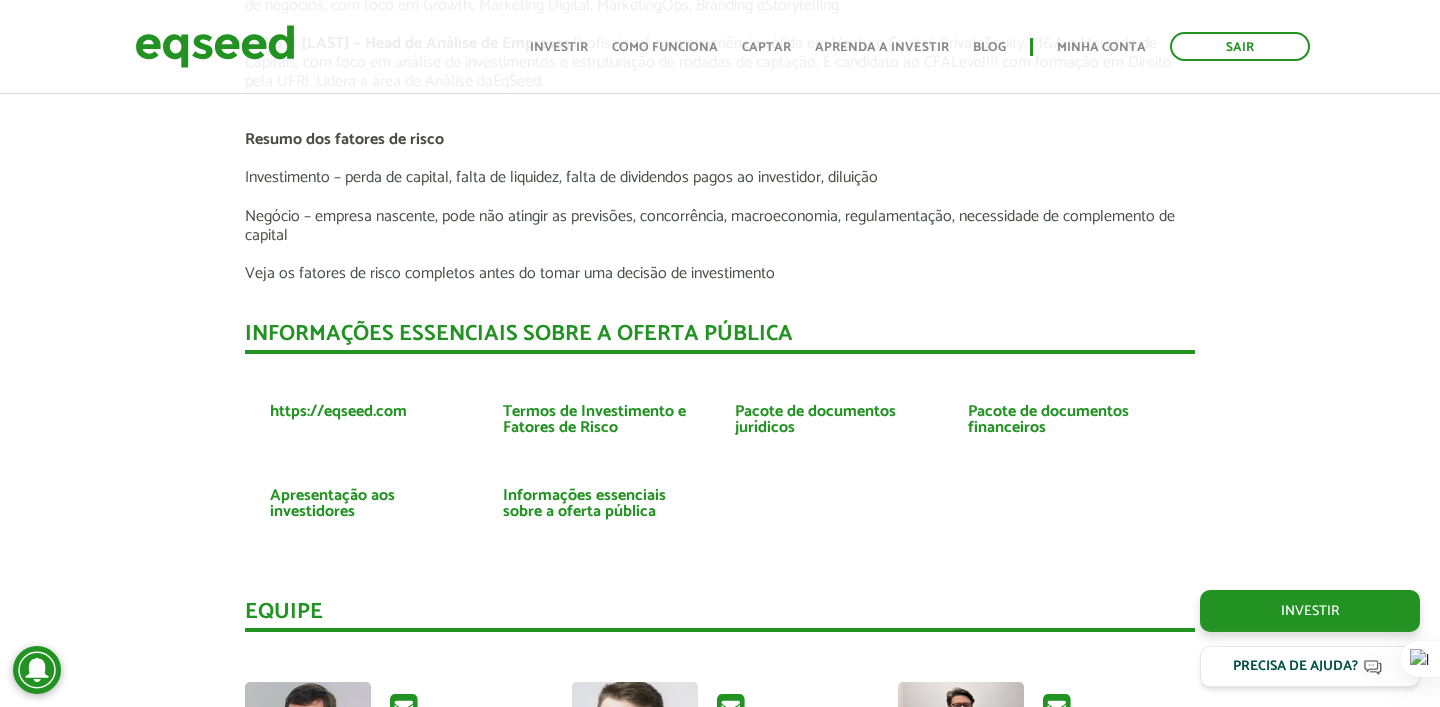 click on "Apresentação aos investidores
BAIXAR APRESENTAÇÃO
Resumo
EqSeed -  Investimentos Online em Empresas Privadas
O Negócio
A  EqSeed   é  uma  plataforma de investime ntos  online   que   conecta investidores  do Brasil inteiro  a startups criteriosamente selecionadas   em  rodadas de investimento de até R$15 milhões.
Por meio da nossa  plataforma, milhares de investidores constr oem  um portfólio diversificado  com  startups criteriosamente selecionadas  n um ambiente digital, seguro e regulado pela CVM (Comissão de Valores Mobiliários) ,  modernizando sua  estratégia de  alocação  patrimonial  com uma classe de ativos  ," at bounding box center (720, -522) 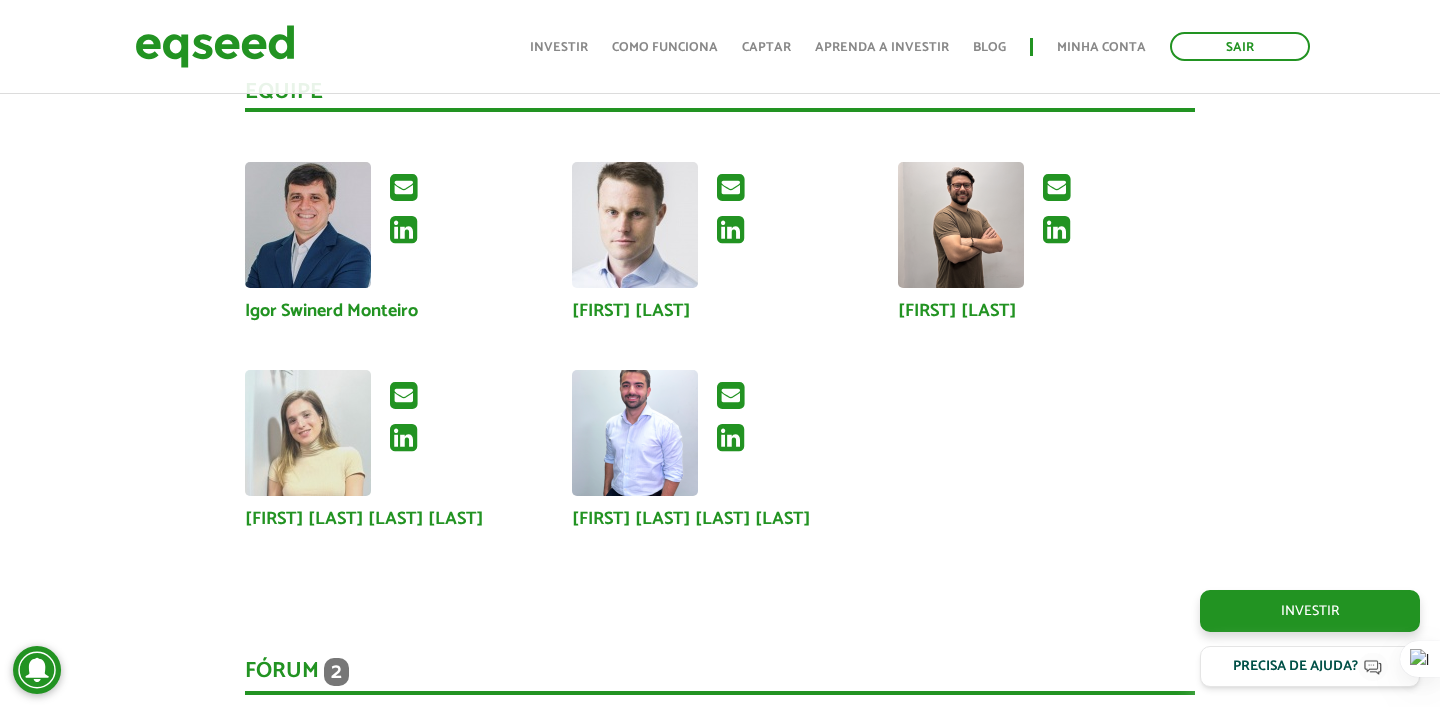 scroll, scrollTop: 4789, scrollLeft: 0, axis: vertical 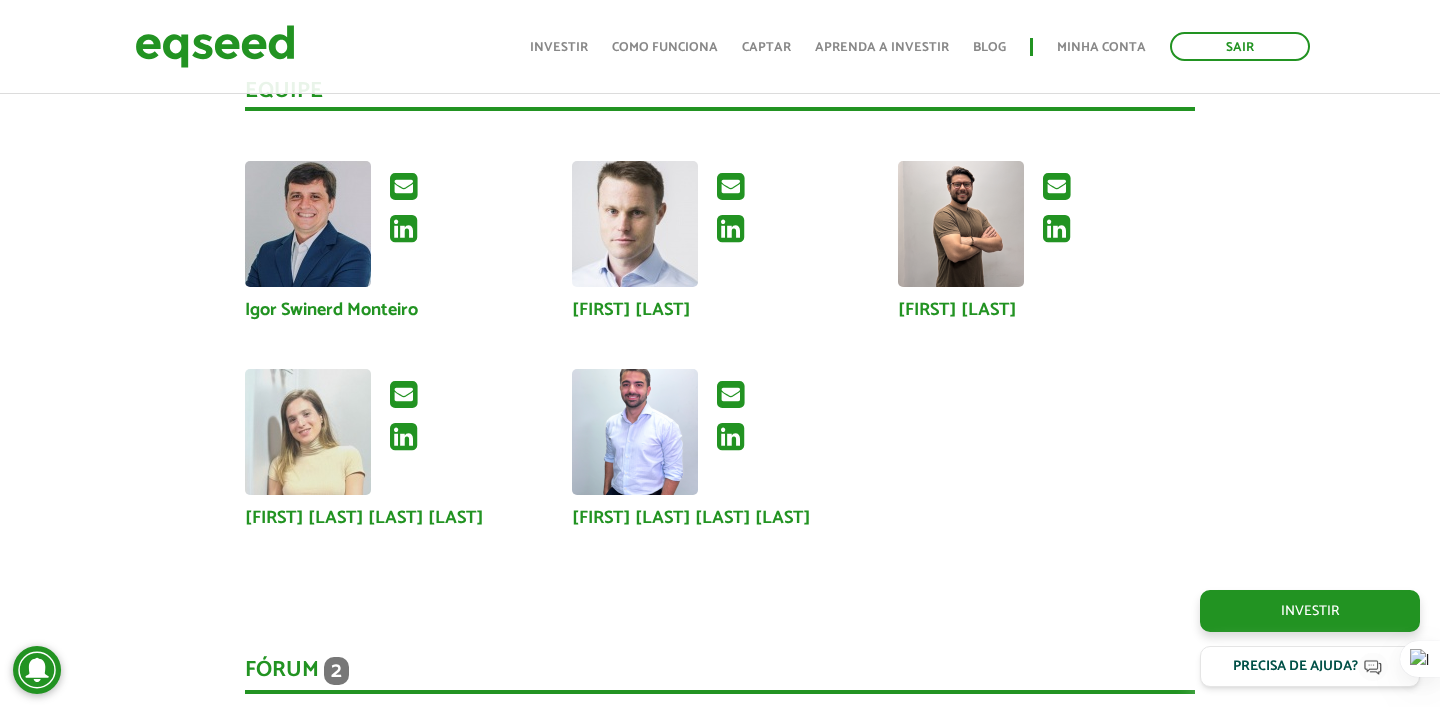 click on "Apresentação aos investidores
BAIXAR APRESENTAÇÃO
Resumo
EqSeed -  Investimentos Online em Empresas Privadas
O Negócio
A  EqSeed   é  uma  plataforma de investime ntos  online   que   conecta investidores  do Brasil inteiro  a startups criteriosamente selecionadas   em  rodadas de investimento de até R$15 milhões.
Por meio da nossa  plataforma, milhares de investidores constr oem  um portfólio diversificado  com  startups criteriosamente selecionadas  n um ambiente digital, seguro e regulado pela CVM (Comissão de Valores Mobiliários) ,  modernizando sua  estratégia de  alocação  patrimonial  com uma classe de ativos  ," at bounding box center (720, -1043) 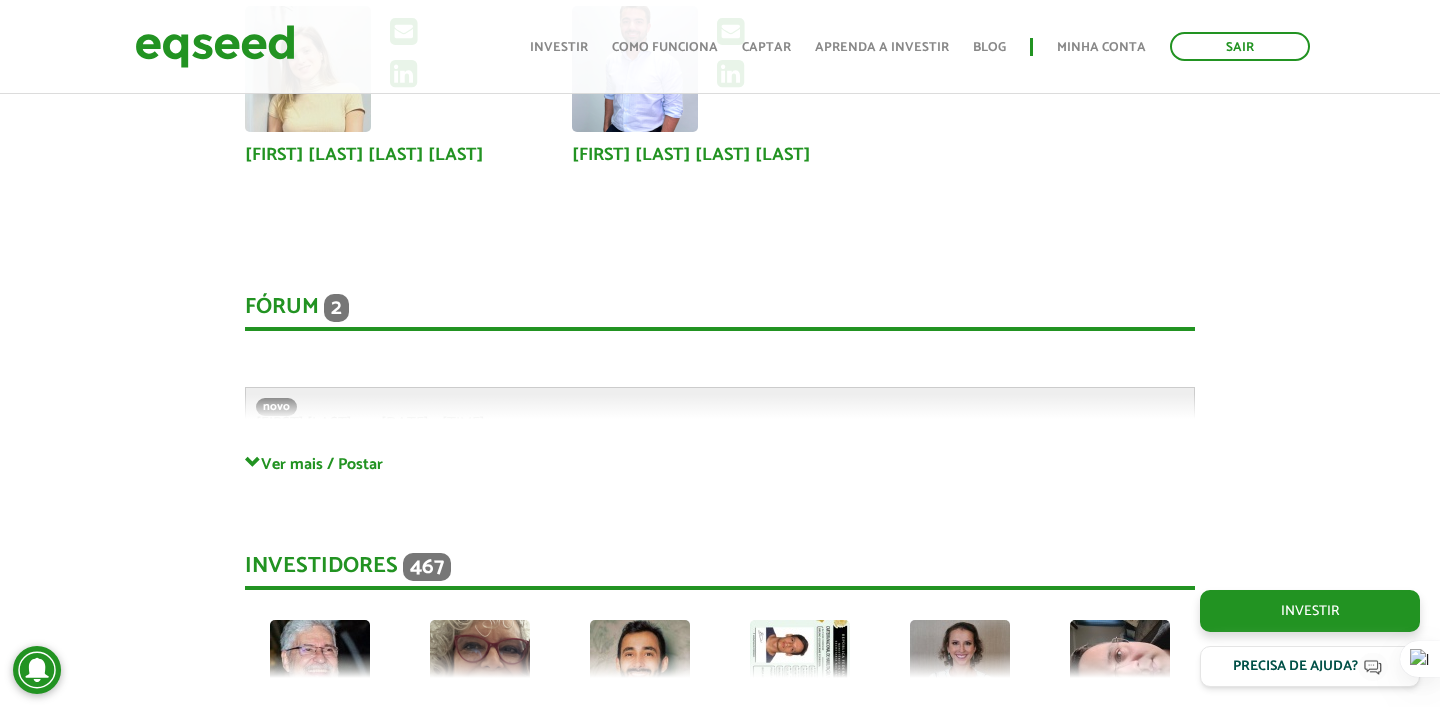 scroll, scrollTop: 5481, scrollLeft: 0, axis: vertical 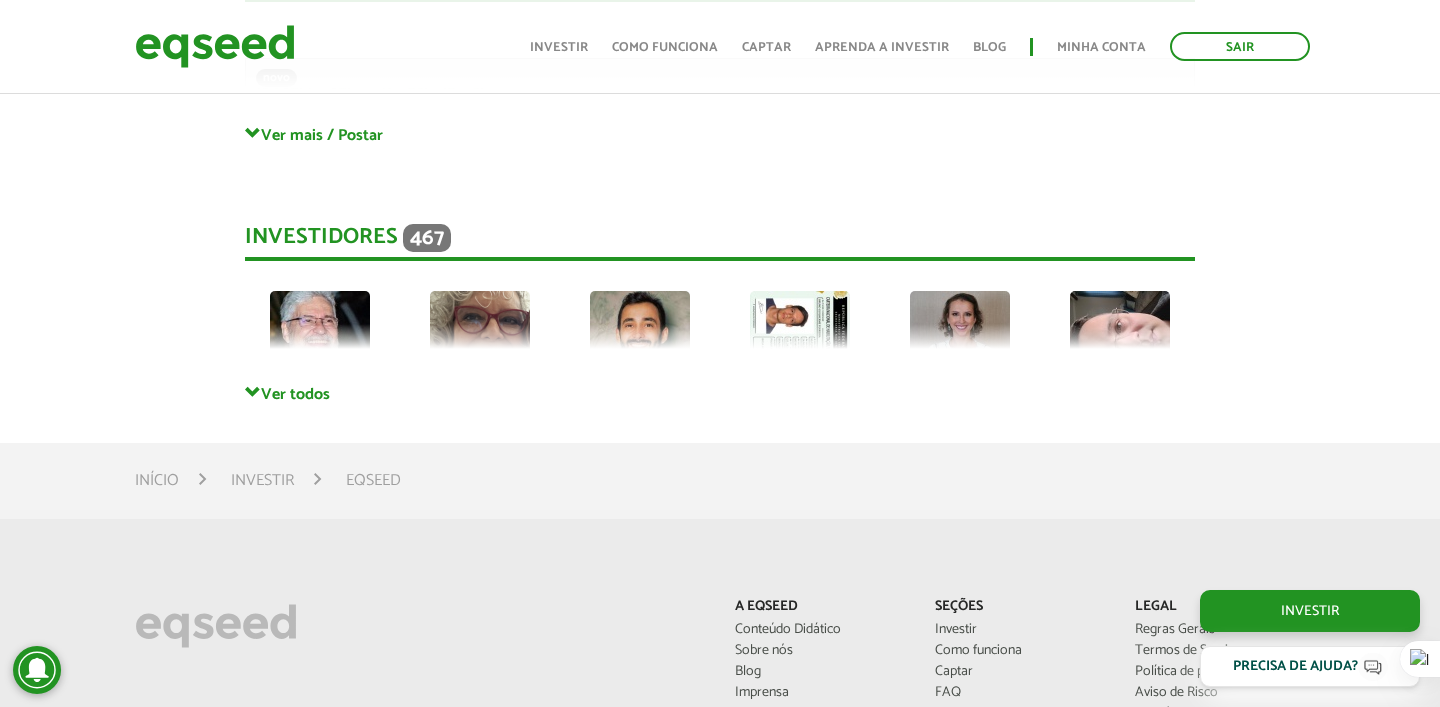 click on "Apresentação aos investidores
BAIXAR APRESENTAÇÃO
Resumo
EqSeed -  Investimentos Online em Empresas Privadas
O Negócio
A  EqSeed   é  uma  plataforma de investime ntos  online   que   conecta investidores  do Brasil inteiro  a startups criteriosamente selecionadas   em  rodadas de investimento de até R$15 milhões.
Por meio da nossa  plataforma, milhares de investidores constr oem  um portfólio diversificado  com  startups criteriosamente selecionadas  n um ambiente digital, seguro e regulado pela CVM (Comissão de Valores Mobiliários) ,  modernizando sua  estratégia de  alocação  patrimonial  com uma classe de ativos  sofisticada e  ," at bounding box center (720, -1735) 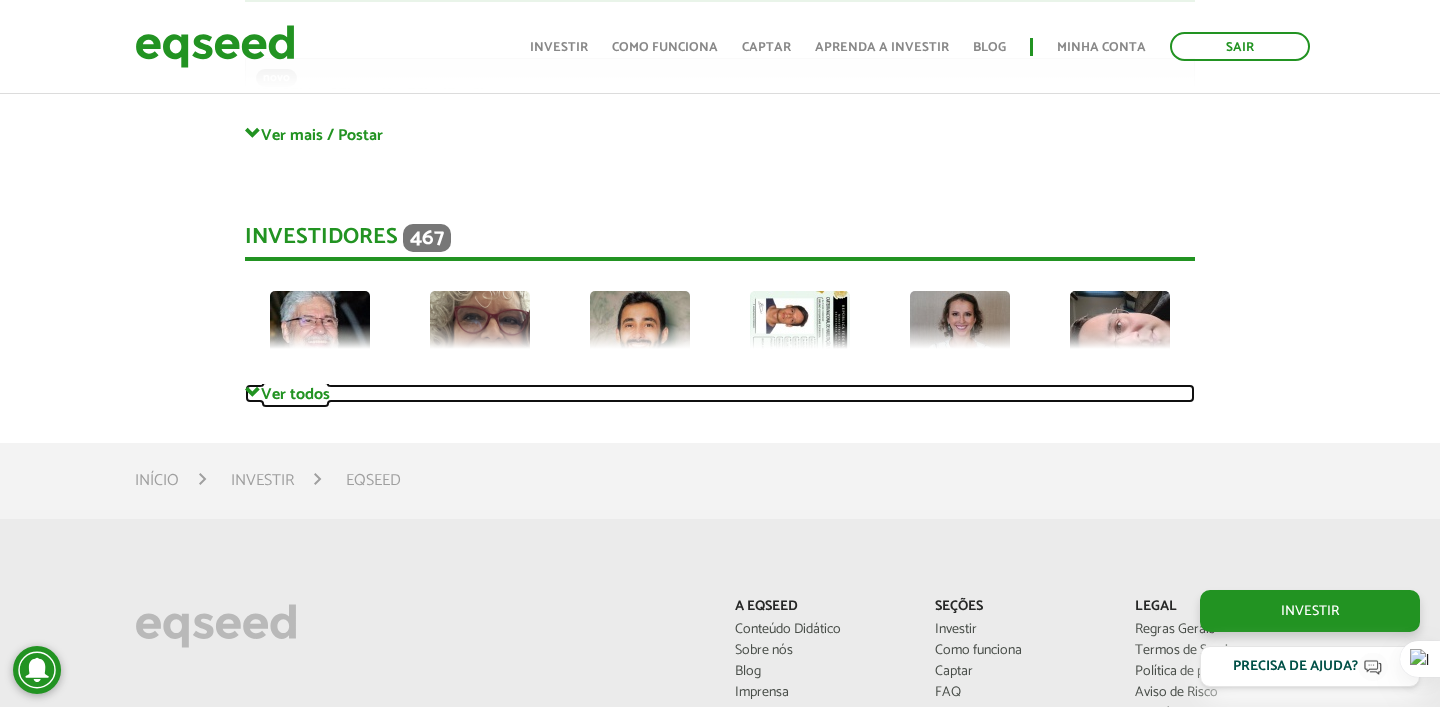click at bounding box center [253, 393] 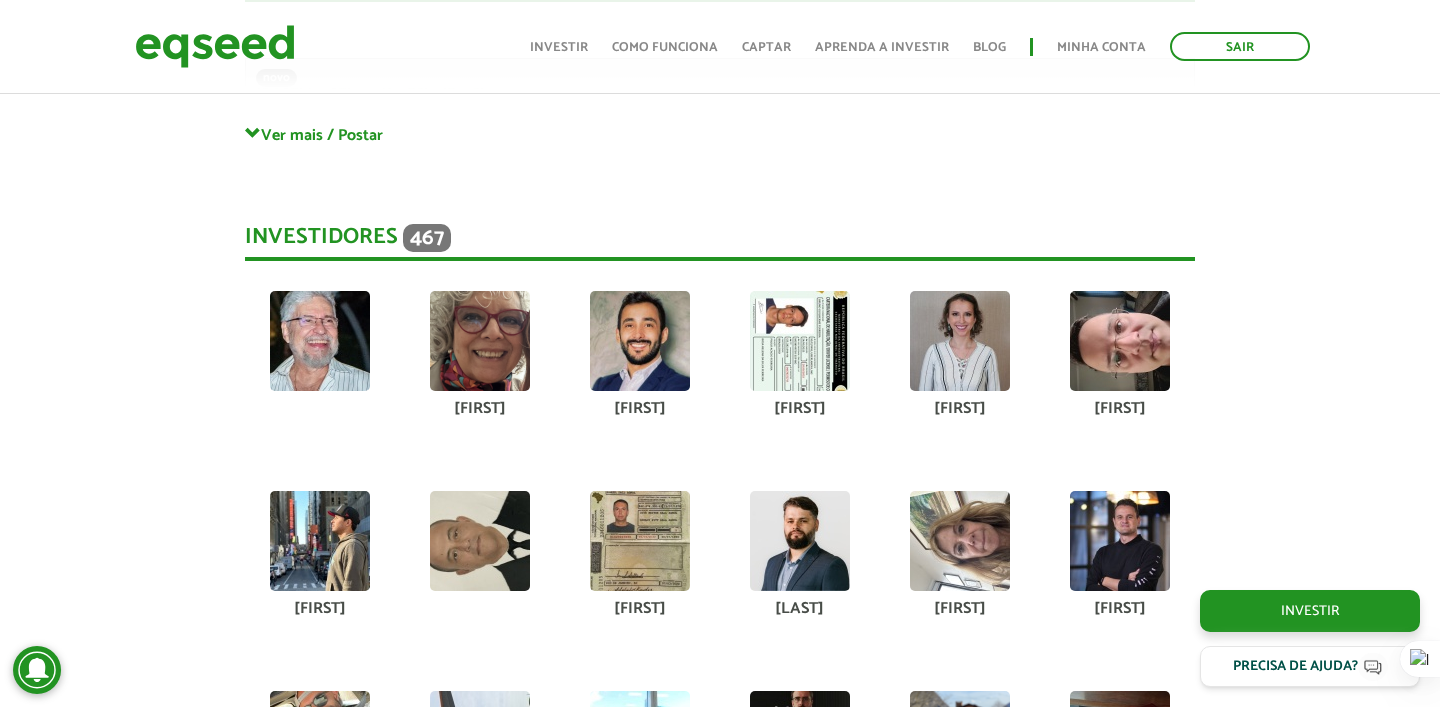click on "Apresentação aos investidores
BAIXAR APRESENTAÇÃO
Resumo
EqSeed -  Investimentos Online em Empresas Privadas
O Negócio
A  EqSeed   é  uma  plataforma de investime ntos  online   que   conecta investidores  do Brasil inteiro  a startups criteriosamente selecionadas   em  rodadas de investimento de até R$15 milhões.
Por meio da nossa  plataforma, milhares de investidores constr oem  um portfólio diversificado  com  startups criteriosamente selecionadas  n um ambiente digital, seguro e regulado pela CVM (Comissão de Valores Mobiliários) ,  modernizando sua  estratégia de  alocação  patrimonial  com uma classe de ativos  ," at bounding box center [720, 6019] 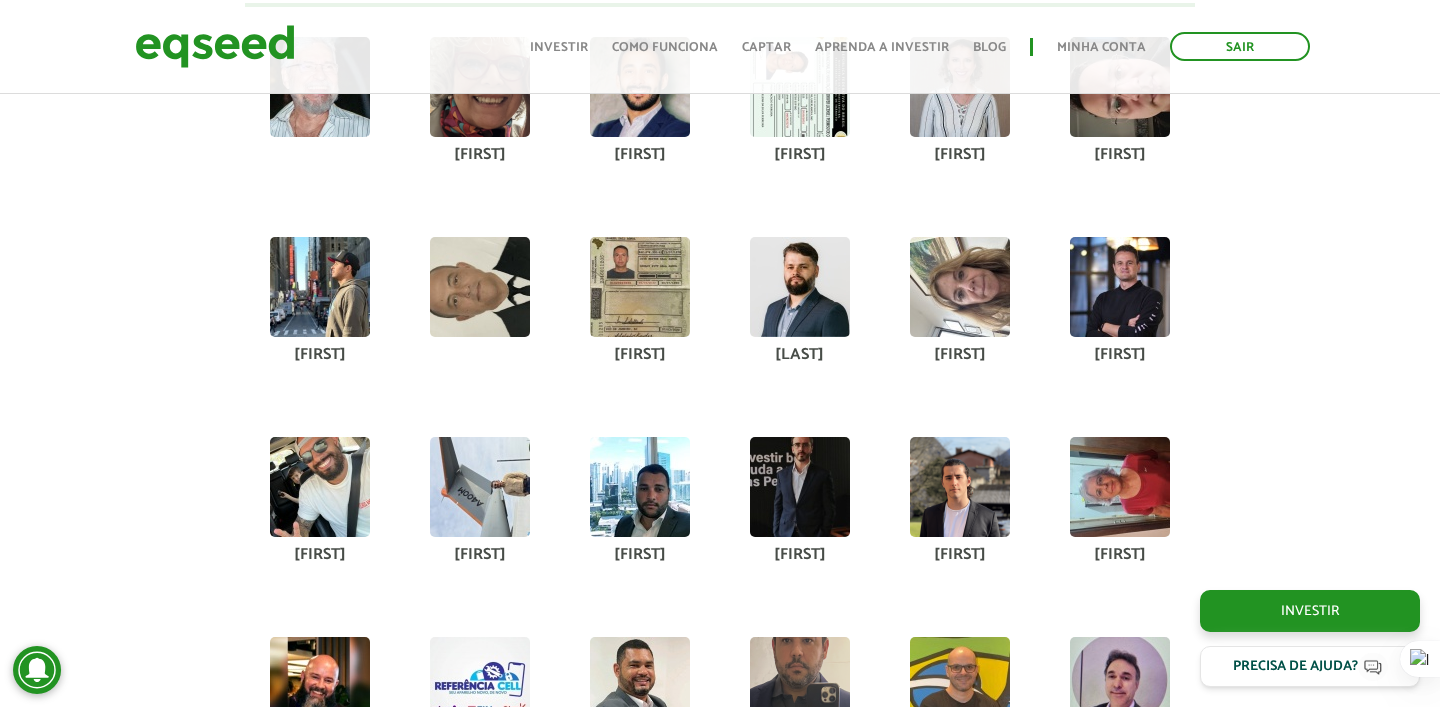 scroll, scrollTop: 5779, scrollLeft: 0, axis: vertical 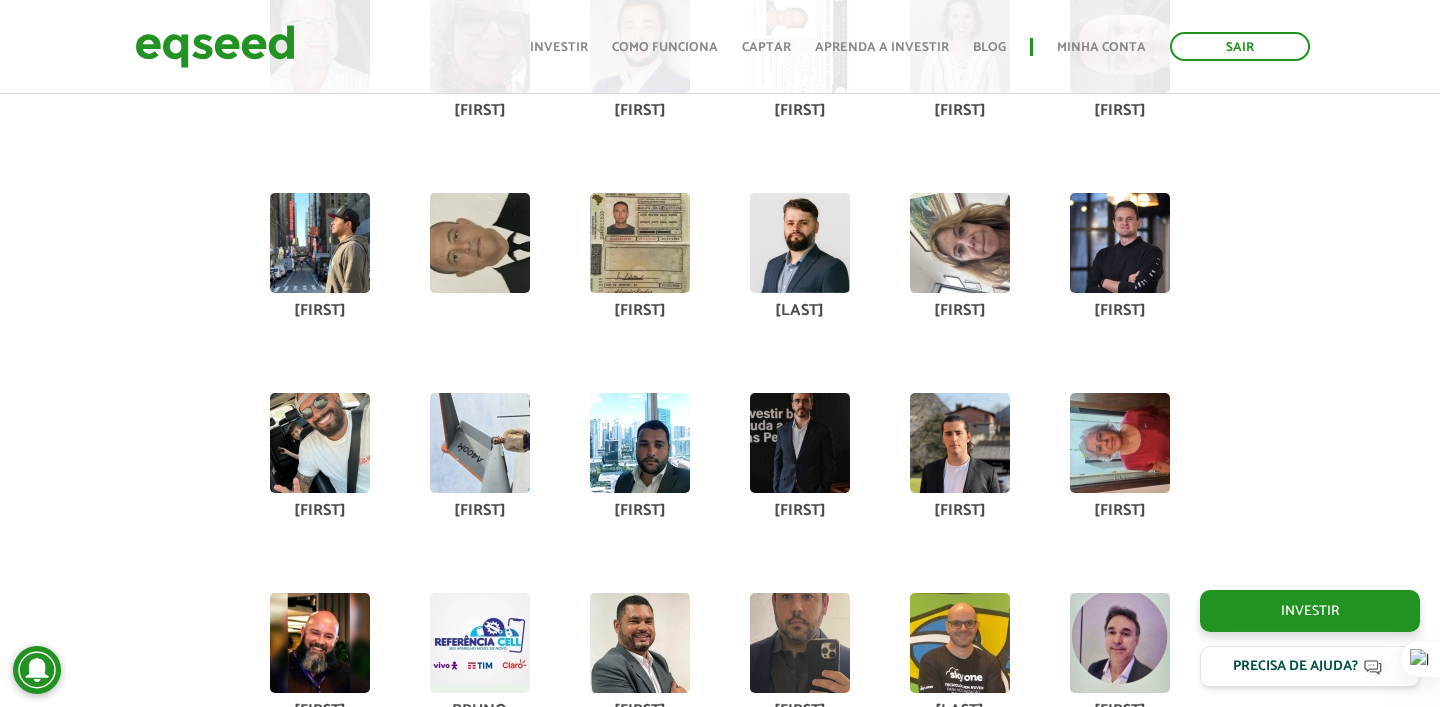 click at bounding box center (640, 243) 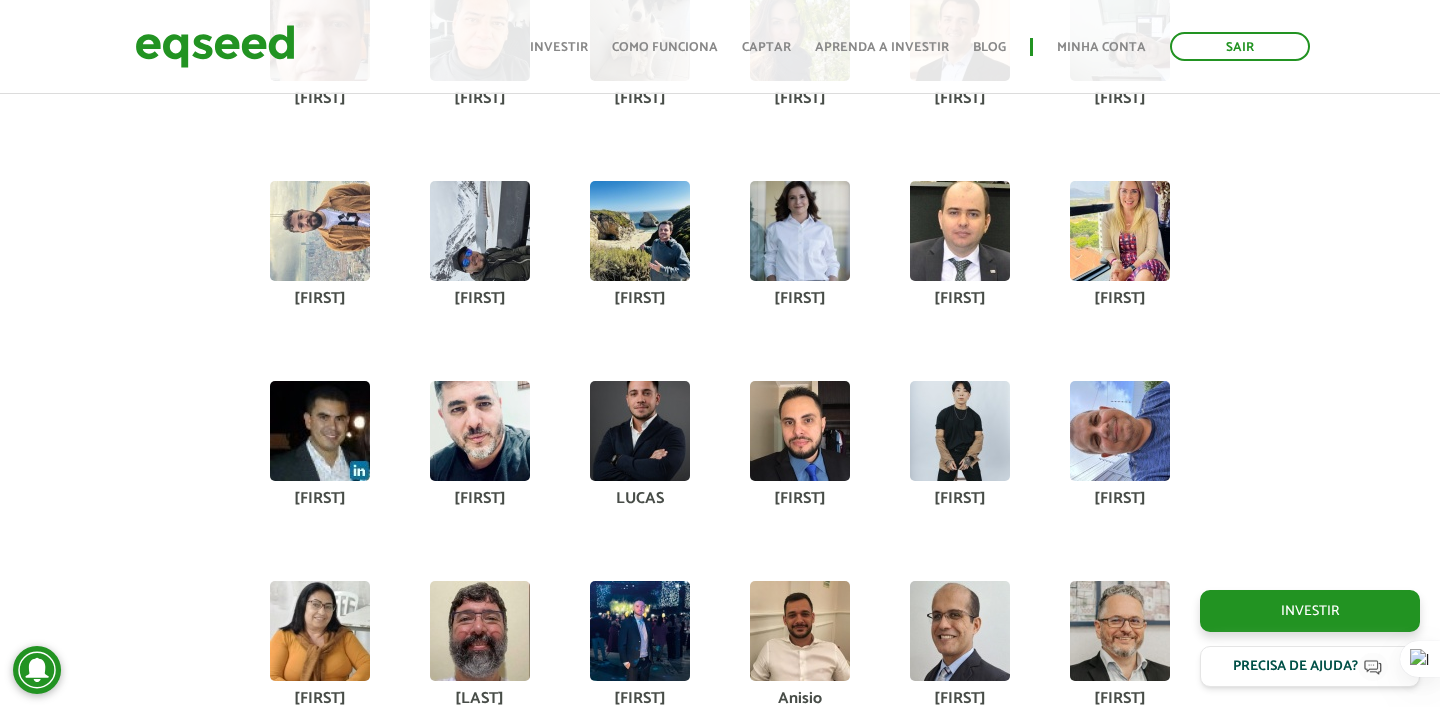 scroll, scrollTop: 6609, scrollLeft: 0, axis: vertical 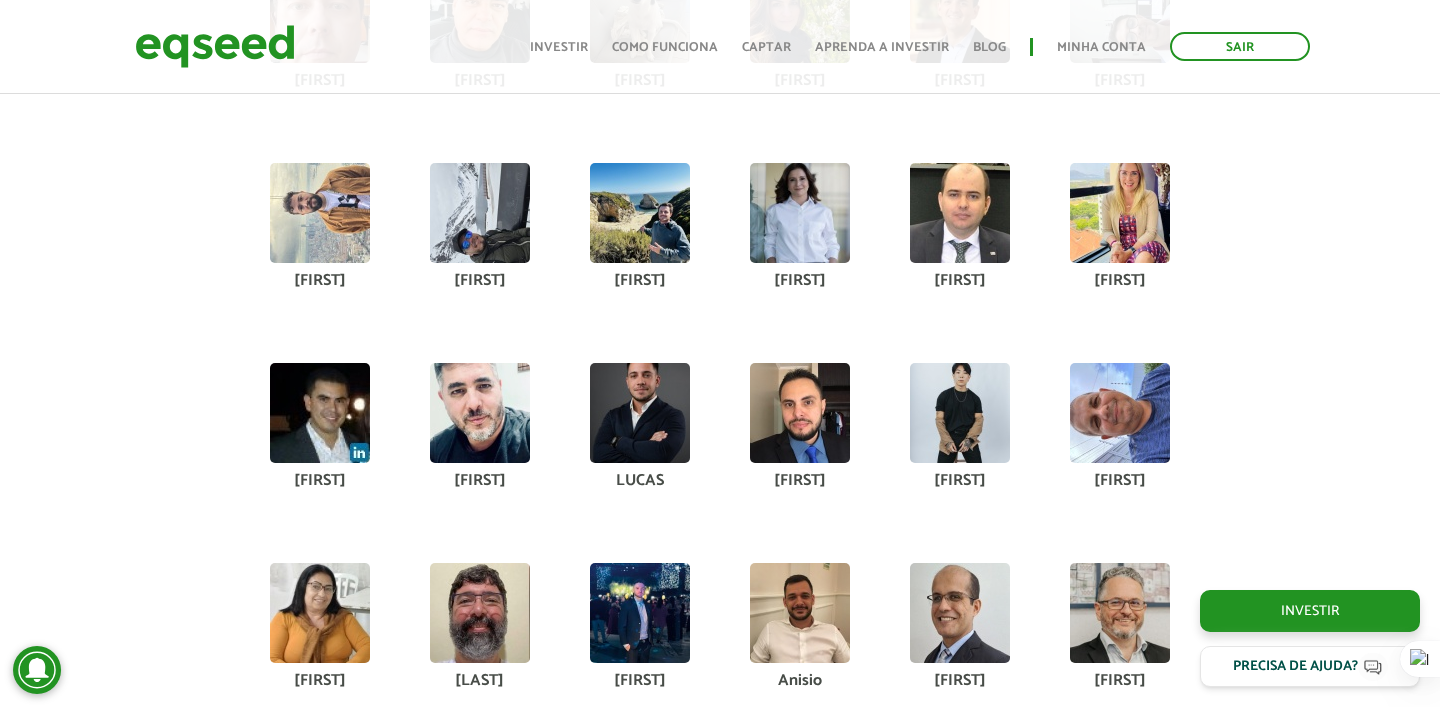click on "Apresentação aos investidores
BAIXAR APRESENTAÇÃO
Resumo
EqSeed -  Investimentos Online em Empresas Privadas
O Negócio
A  EqSeed   é  uma  plataforma de investime ntos  online   que   conecta investidores  do Brasil inteiro  a startups criteriosamente selecionadas   em  rodadas de investimento de até R$15 milhões.
Por meio da nossa  plataforma, milhares de investidores constr oem  um portfólio diversificado  com  startups criteriosamente selecionadas  n um ambiente digital, seguro e regulado pela CVM (Comissão de Valores Mobiliários) ,  modernizando sua  estratégia de  alocação  patrimonial  com uma classe de ativos  ," at bounding box center (720, 4891) 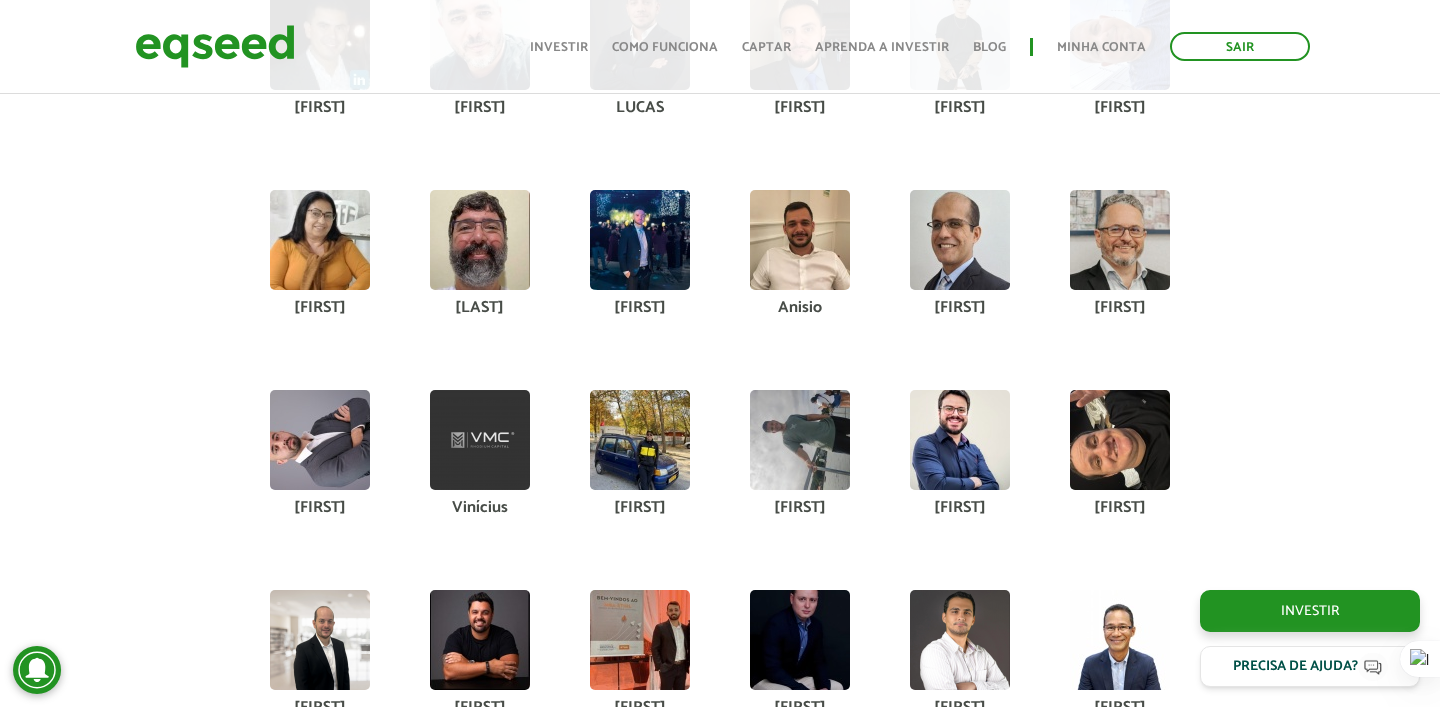 scroll, scrollTop: 7030, scrollLeft: 0, axis: vertical 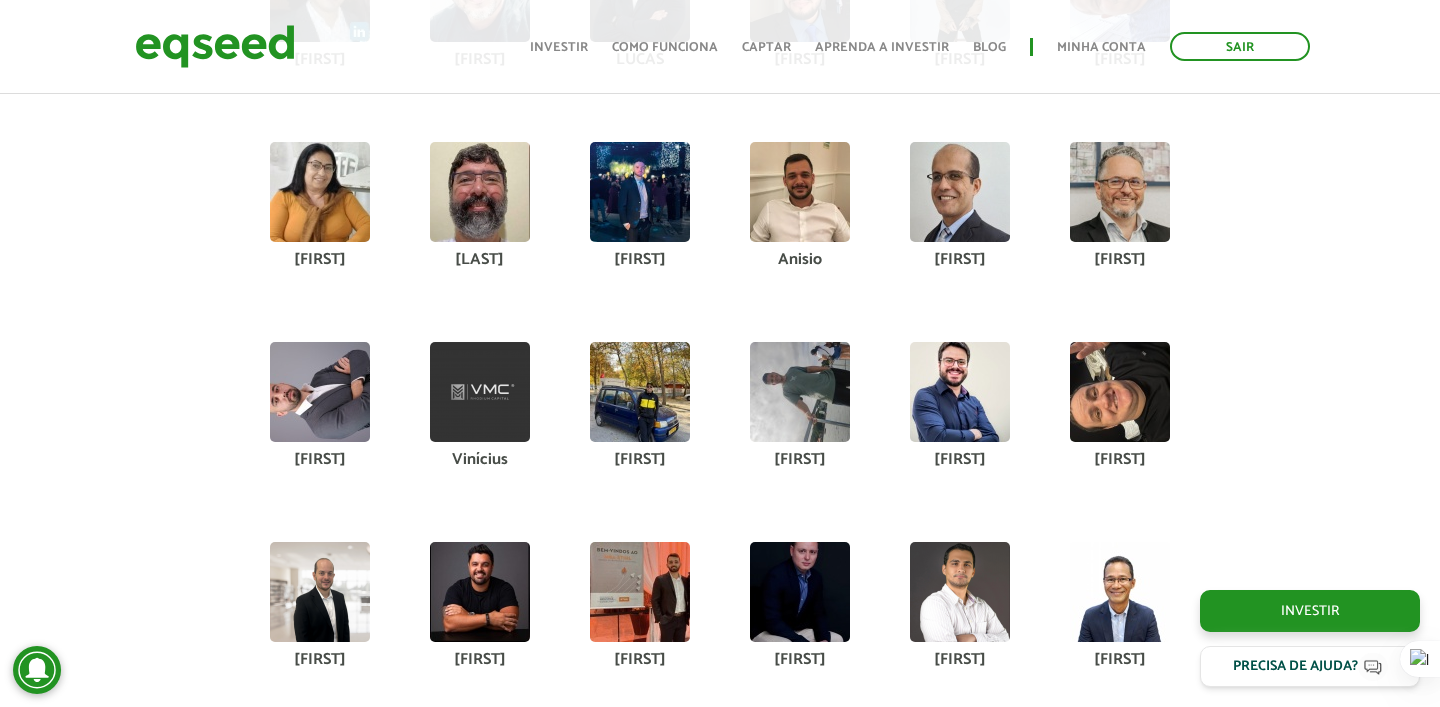 click on "Apresentação aos investidores
BAIXAR APRESENTAÇÃO
Resumo
EqSeed -  Investimentos Online em Empresas Privadas
O Negócio
A  EqSeed   é  uma  plataforma de investime ntos  online   que   conecta investidores  do Brasil inteiro  a startups criteriosamente selecionadas   em  rodadas de investimento de até R$15 milhões.
Por meio da nossa  plataforma, milhares de investidores constr oem  um portfólio diversificado  com  startups criteriosamente selecionadas  n um ambiente digital, seguro e regulado pela CVM (Comissão de Valores Mobiliários) ,  modernizando sua  estratégia de  alocação  patrimonial  com uma classe de ativos  ," at bounding box center (720, 4470) 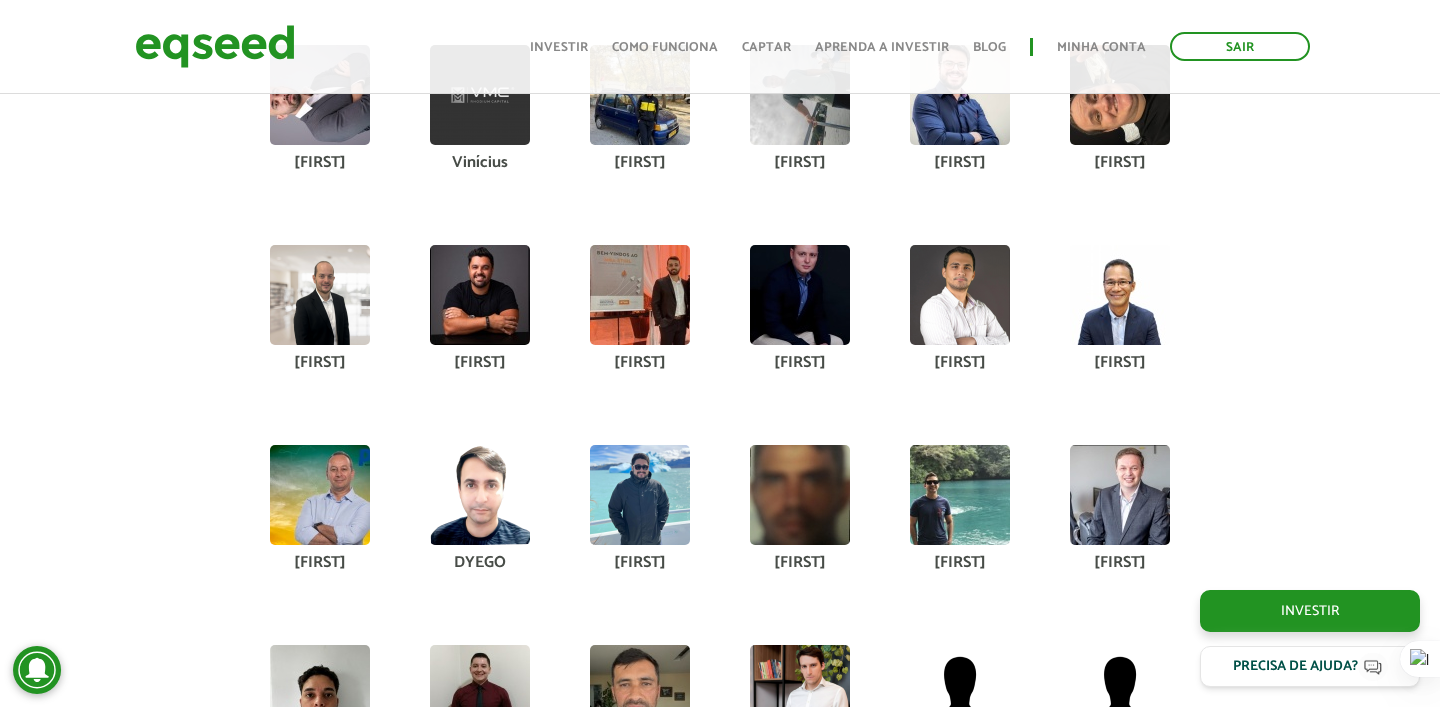 scroll, scrollTop: 7405, scrollLeft: 0, axis: vertical 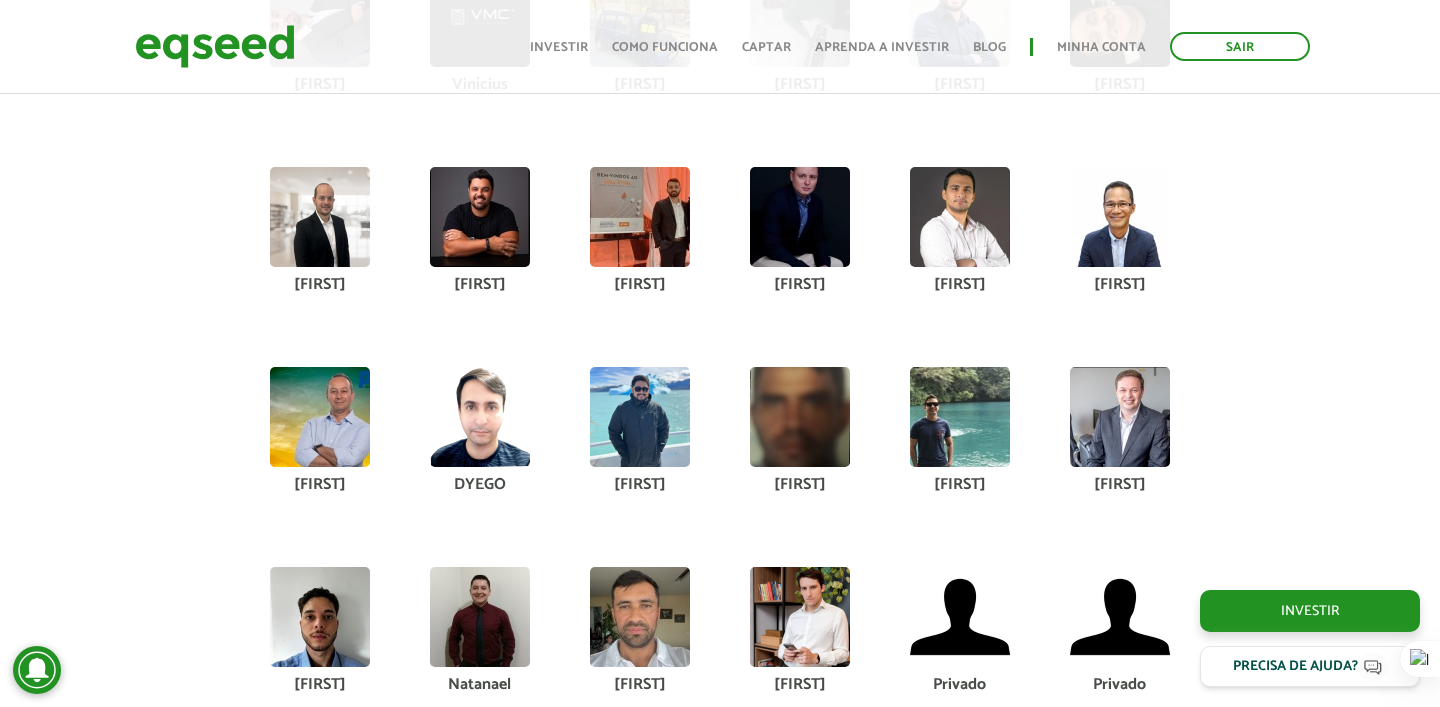 click on "Apresentação aos investidores
BAIXAR APRESENTAÇÃO
Resumo
EqSeed -  Investimentos Online em Empresas Privadas
O Negócio
A  EqSeed   é  uma  plataforma de investime ntos  online   que   conecta investidores  do Brasil inteiro  a startups criteriosamente selecionadas   em  rodadas de investimento de até R$15 milhões.
Por meio da nossa  plataforma, milhares de investidores constr oem  um portfólio diversificado  com  startups criteriosamente selecionadas  n um ambiente digital, seguro e regulado pela CVM (Comissão de Valores Mobiliários) ,  modernizando sua  estratégia de  alocação  patrimonial  com uma classe de ativos  ," at bounding box center [720, 4095] 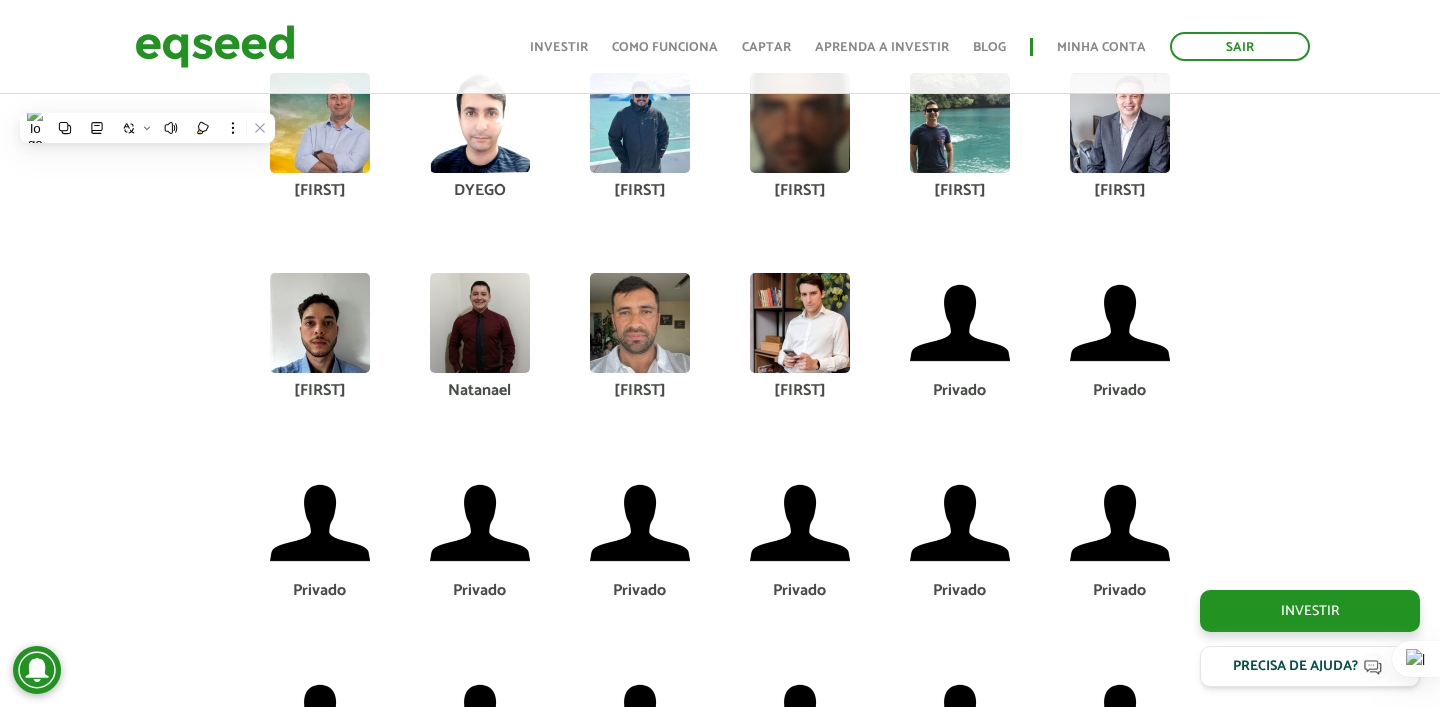 click on "Apresentação aos investidores
BAIXAR APRESENTAÇÃO
Resumo
EqSeed -  Investimentos Online em Empresas Privadas
O Negócio
A  EqSeed   é  uma  plataforma de investime ntos  online   que   conecta investidores  do Brasil inteiro  a startups criteriosamente selecionadas   em  rodadas de investimento de até R$15 milhões.
Por meio da nossa  plataforma, milhares de investidores constr oem  um portfólio diversificado  com  startups criteriosamente selecionadas  n um ambiente digital, seguro e regulado pela CVM (Comissão de Valores Mobiliários) ,  modernizando sua  estratégia de  alocação  patrimonial  com uma classe de ativos  ," at bounding box center [720, 3801] 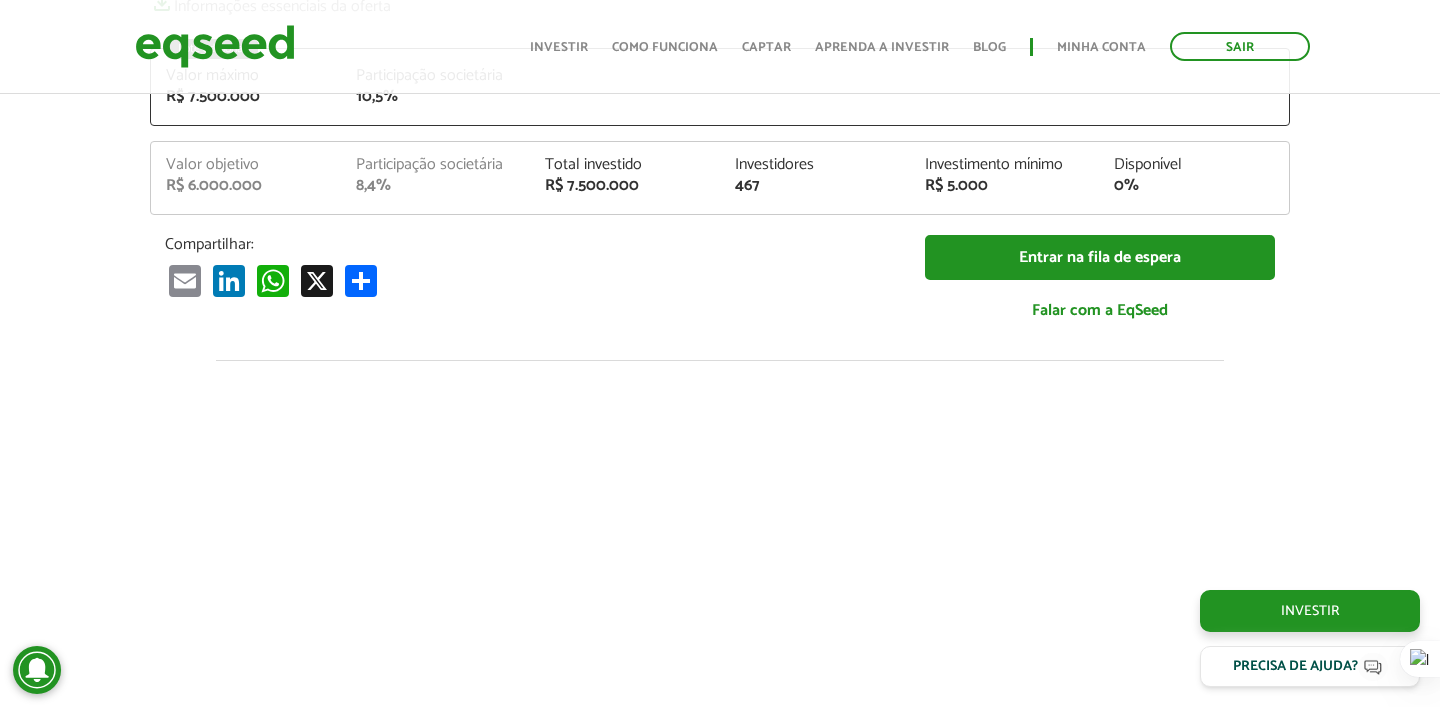 scroll, scrollTop: 0, scrollLeft: 0, axis: both 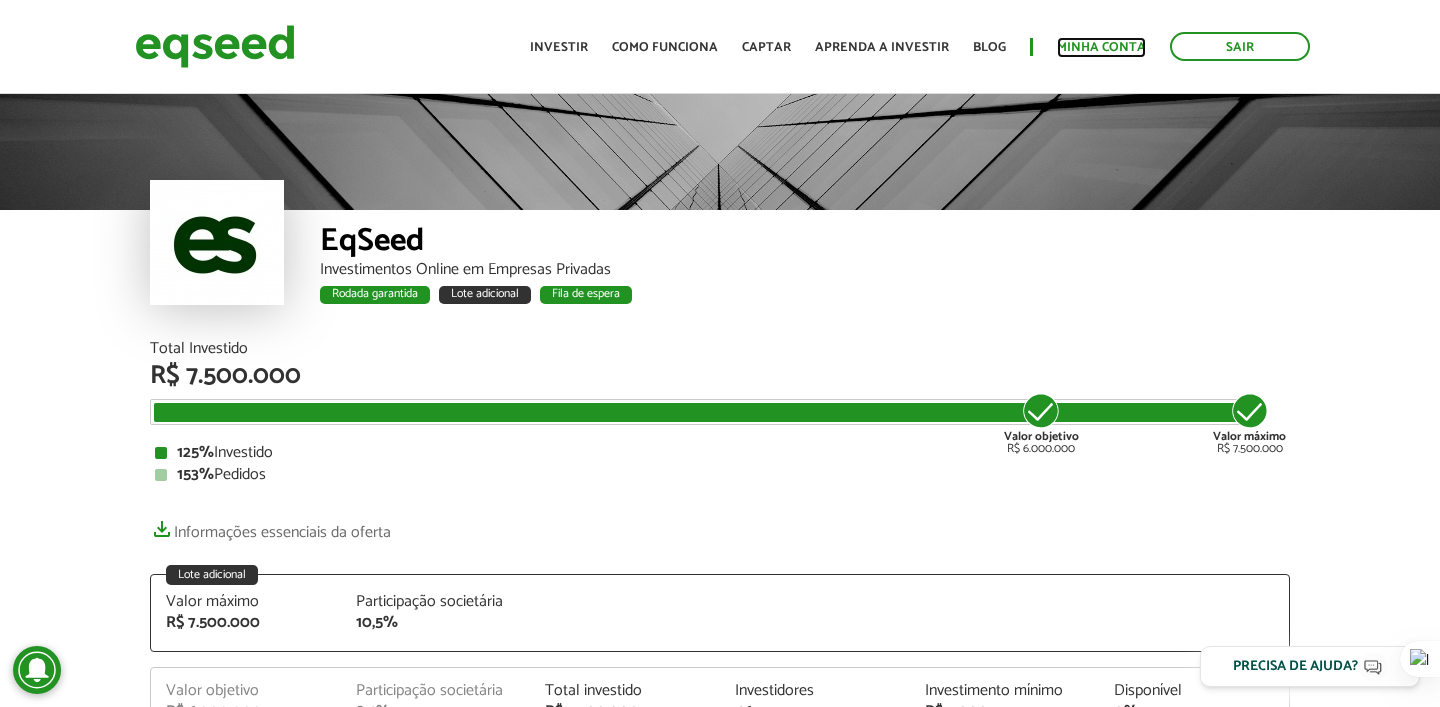 click on "Minha conta" at bounding box center [1101, 47] 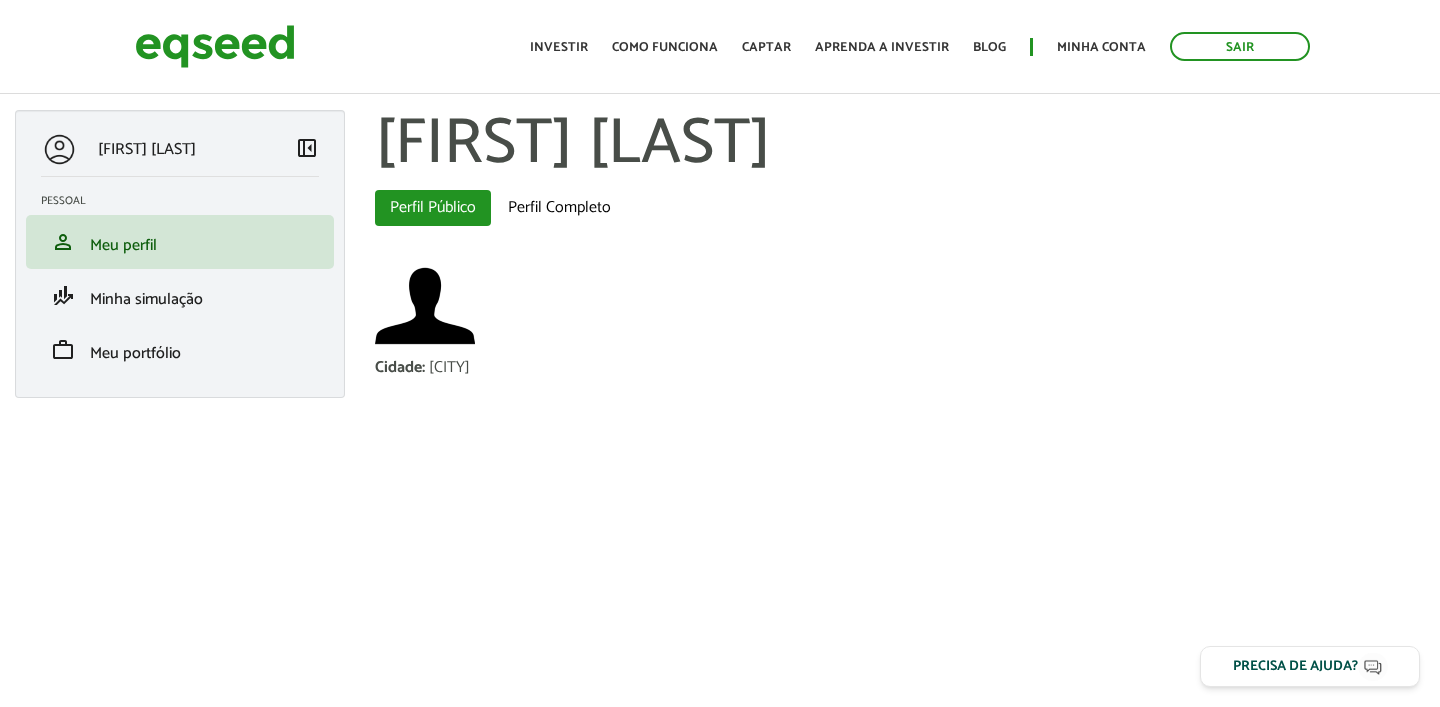 scroll, scrollTop: 0, scrollLeft: 0, axis: both 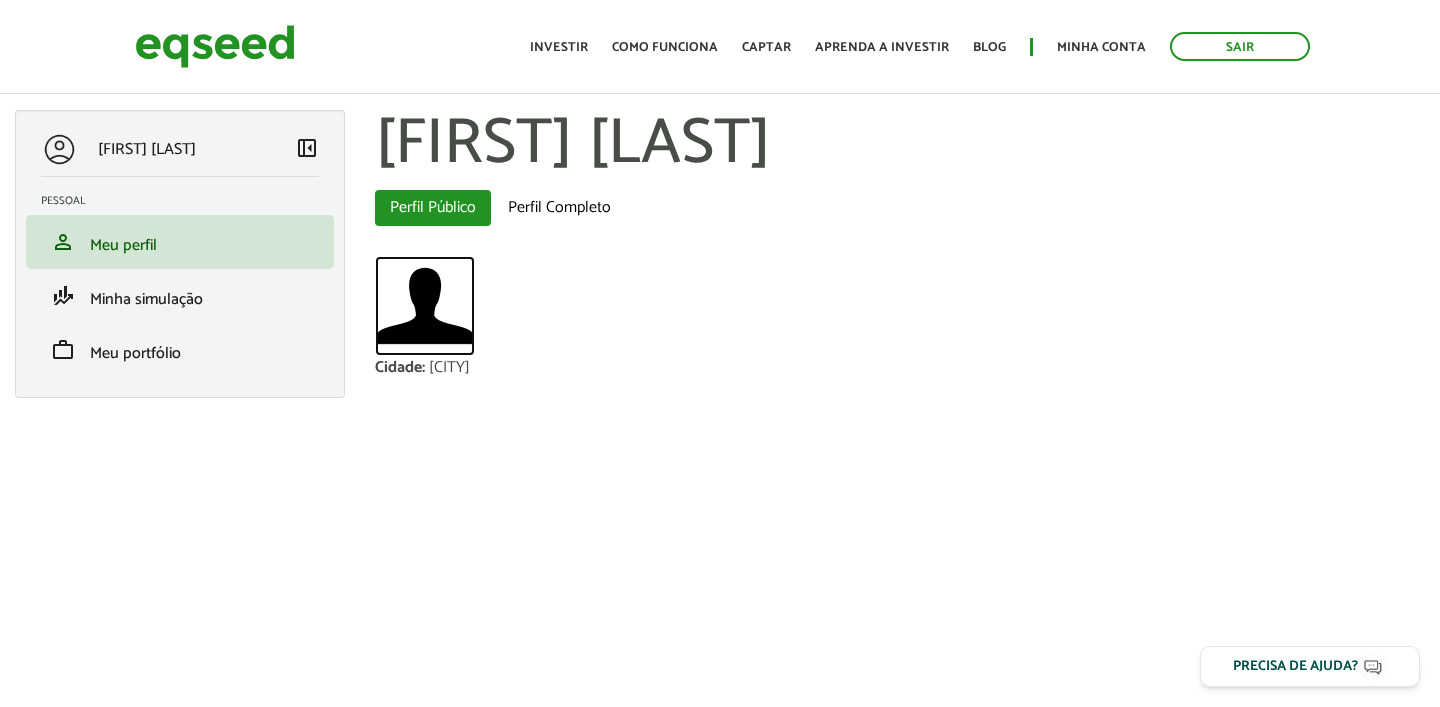 click at bounding box center (425, 306) 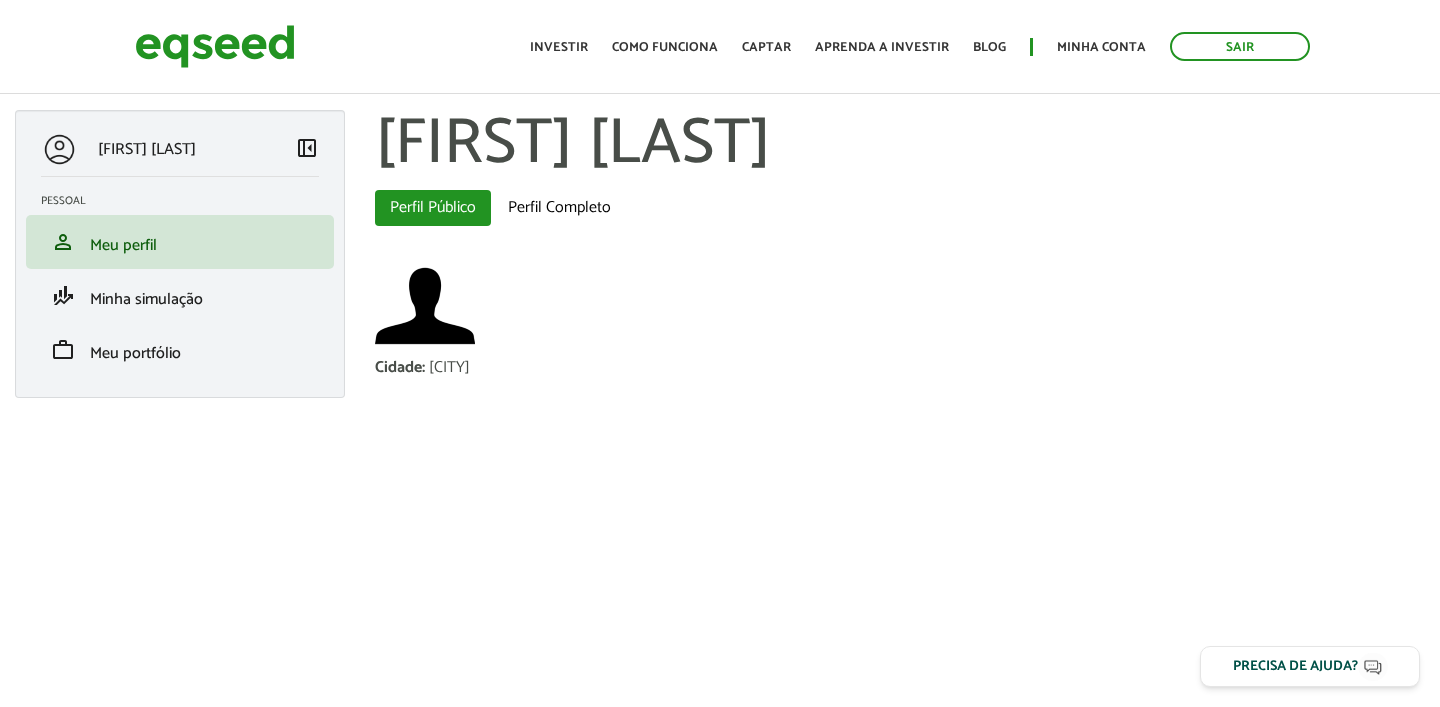 scroll, scrollTop: 0, scrollLeft: 0, axis: both 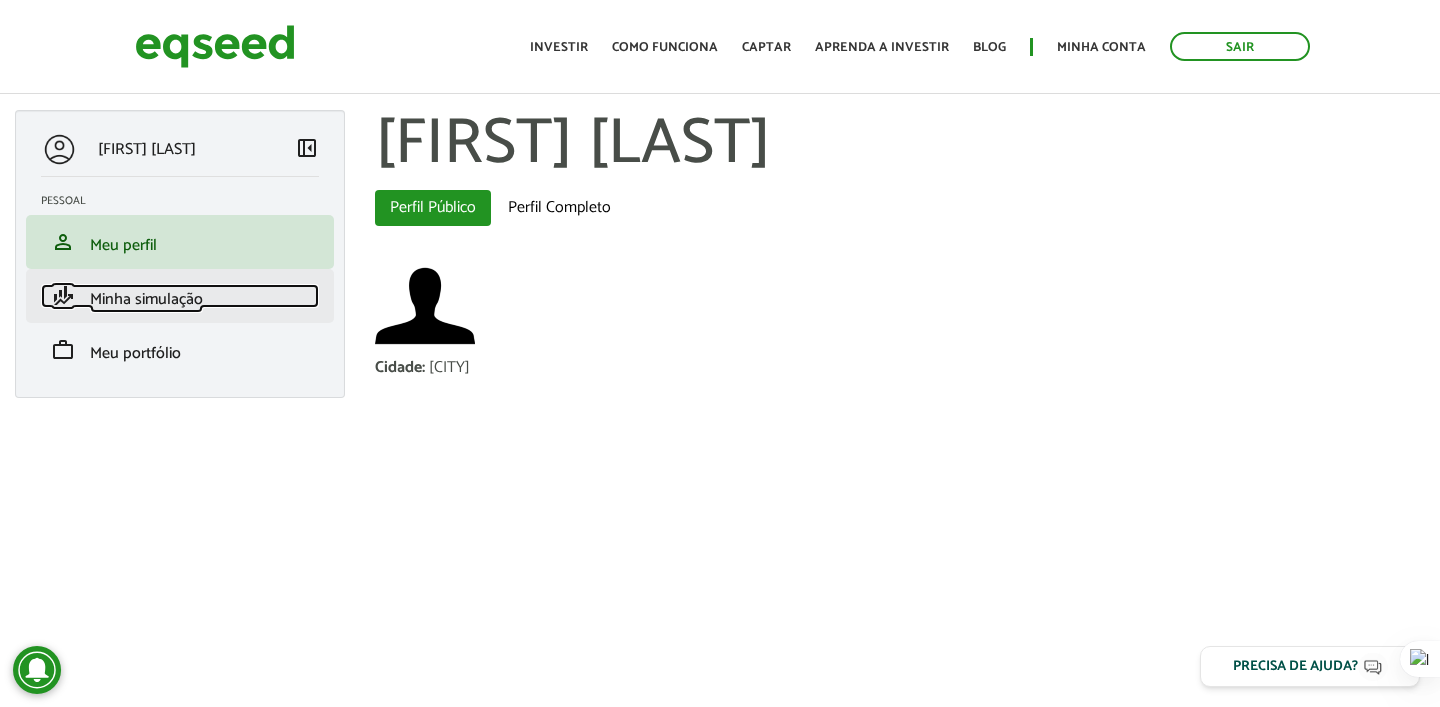 click on "Minha simulação" at bounding box center (146, 299) 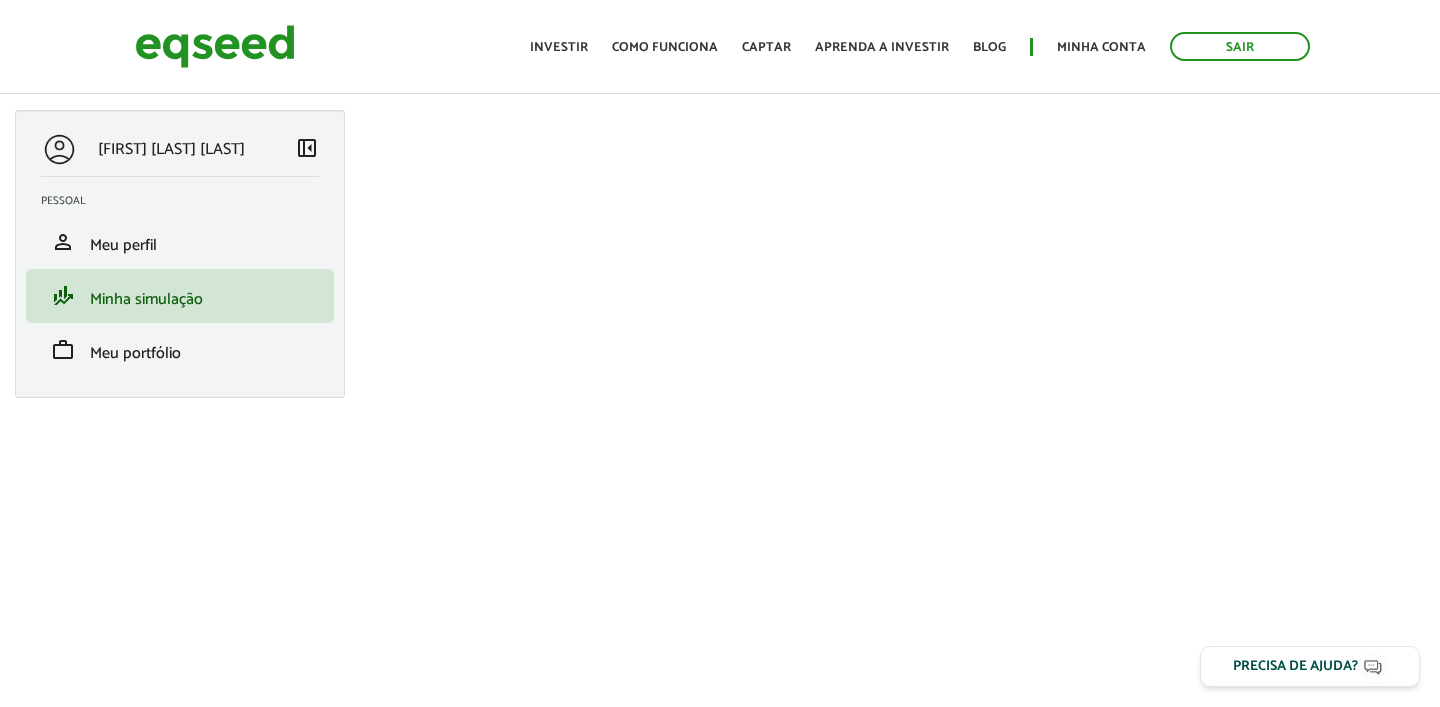 scroll, scrollTop: 0, scrollLeft: 0, axis: both 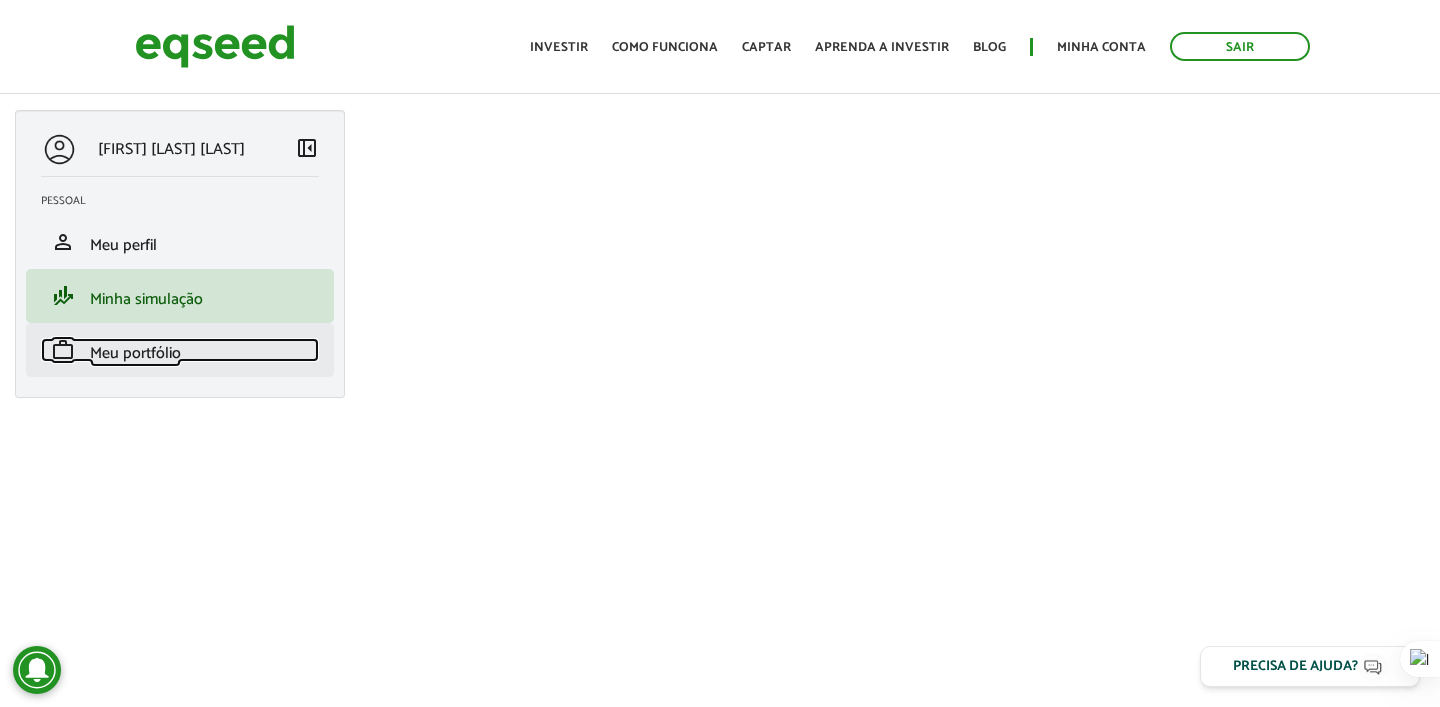 click on "Meu portfólio" at bounding box center [135, 353] 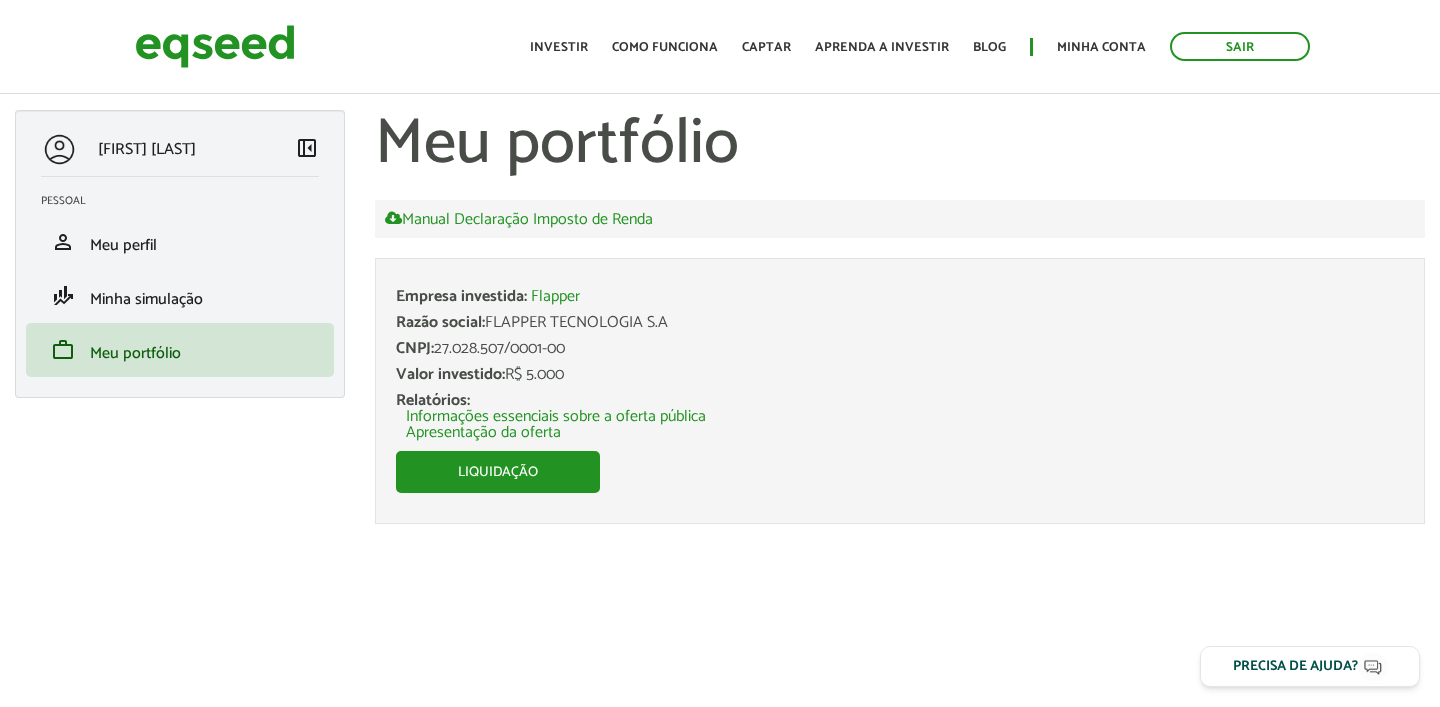 scroll, scrollTop: 0, scrollLeft: 0, axis: both 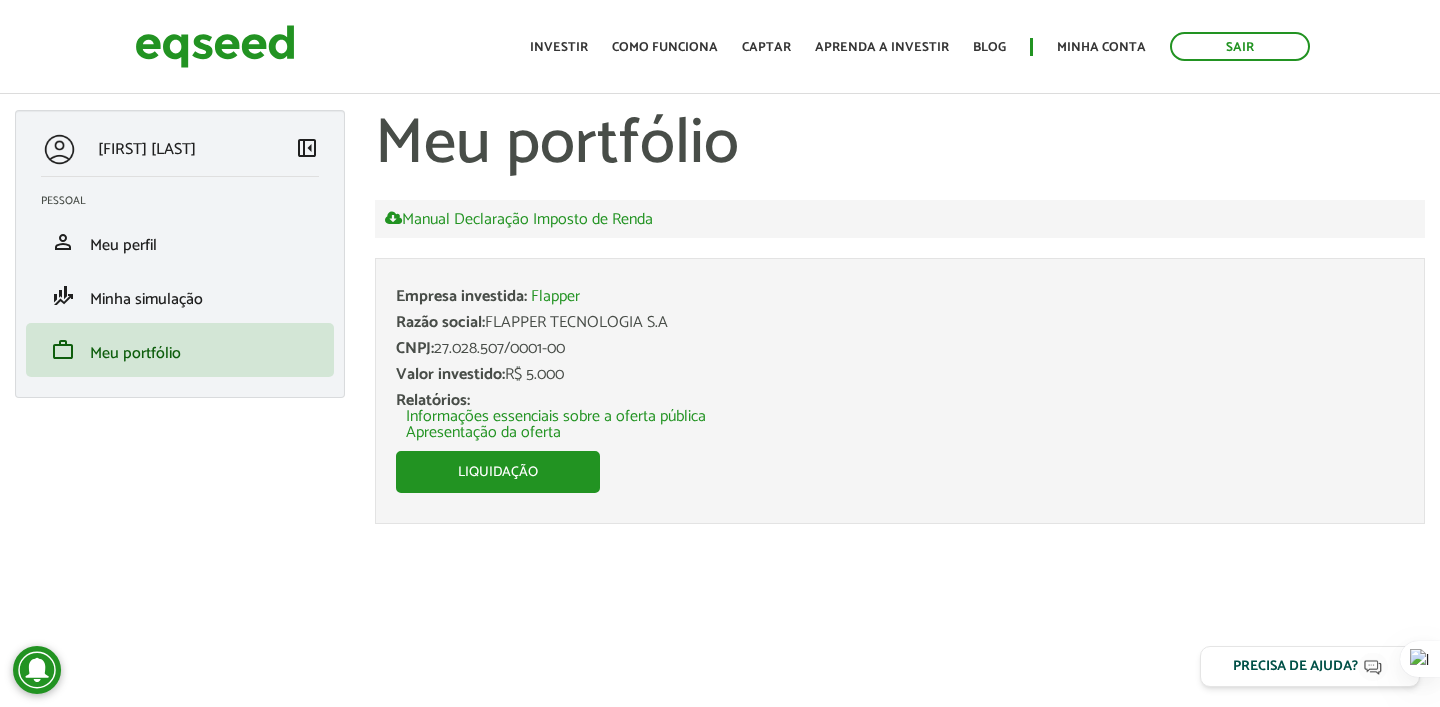 click on "[FIRST] [LAST]
left_panel_close
Pessoal
person Meu perfil
finance_mode Minha simulação
work Meu portfólio
Meu portfólio
Manual Declaração Imposto de Renda Empresa investida:   Flapper Razão social:  FLAPPER TECNOLOGIA S.A CNPJ:  27.028.507/0001-00 Valor investido:  R$ 5.000 Relatórios: Informações essenciais sobre a oferta pública Apresentação da oferta Liquidação
Voltar" at bounding box center (720, 332) 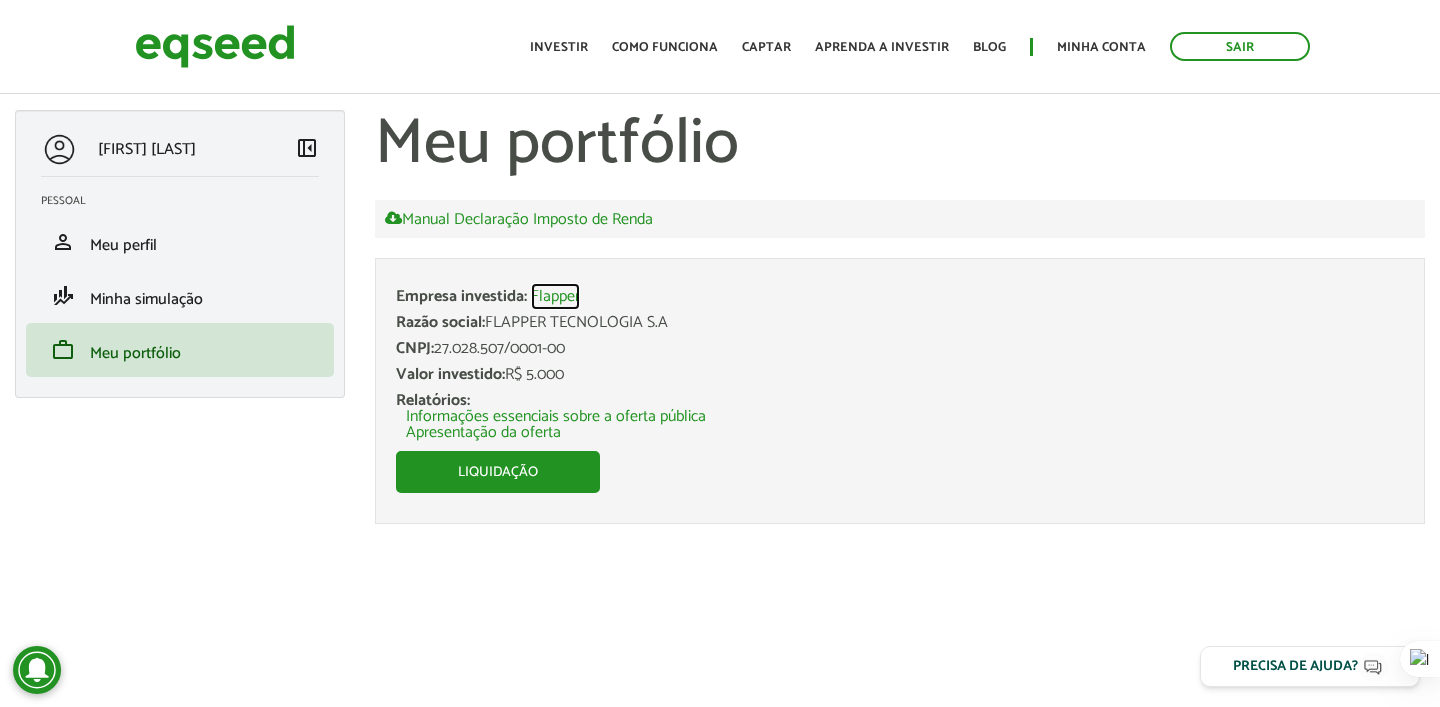click on "Flapper" at bounding box center (555, 297) 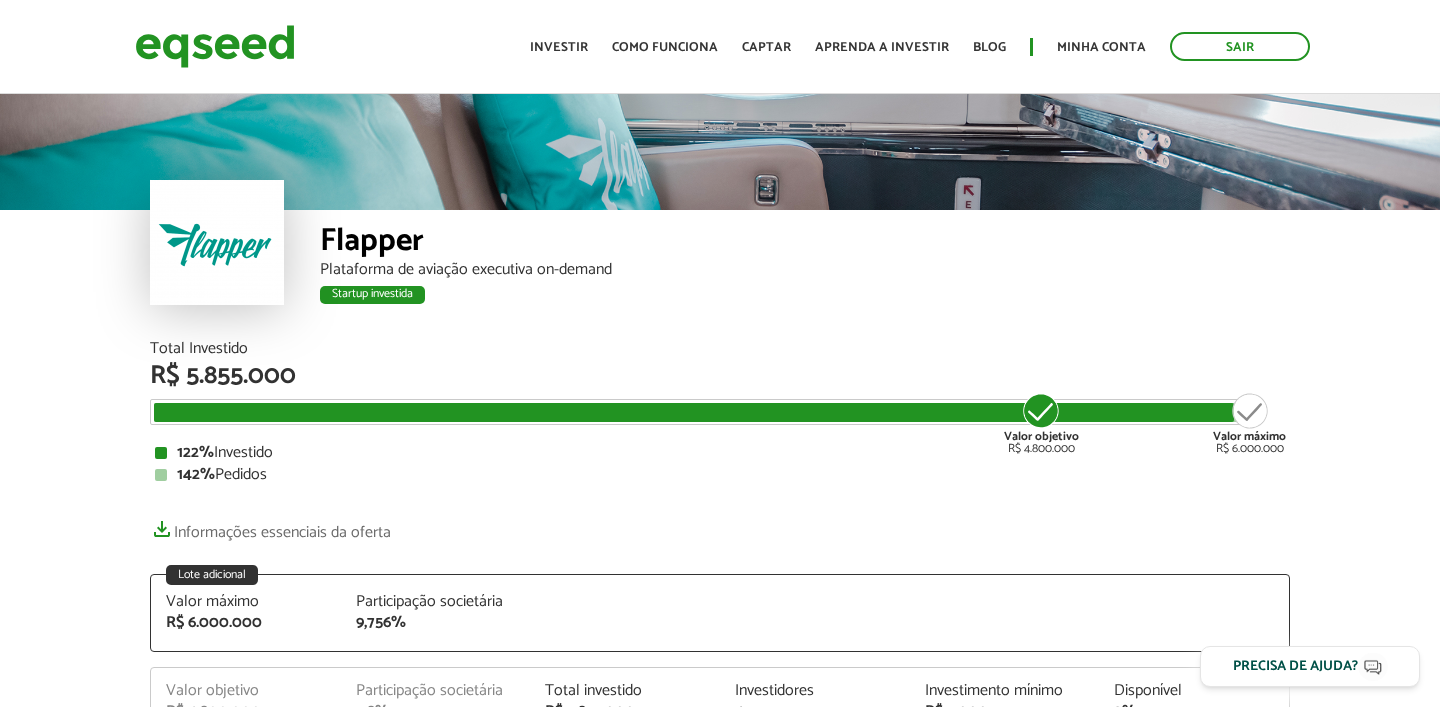 scroll, scrollTop: 0, scrollLeft: 0, axis: both 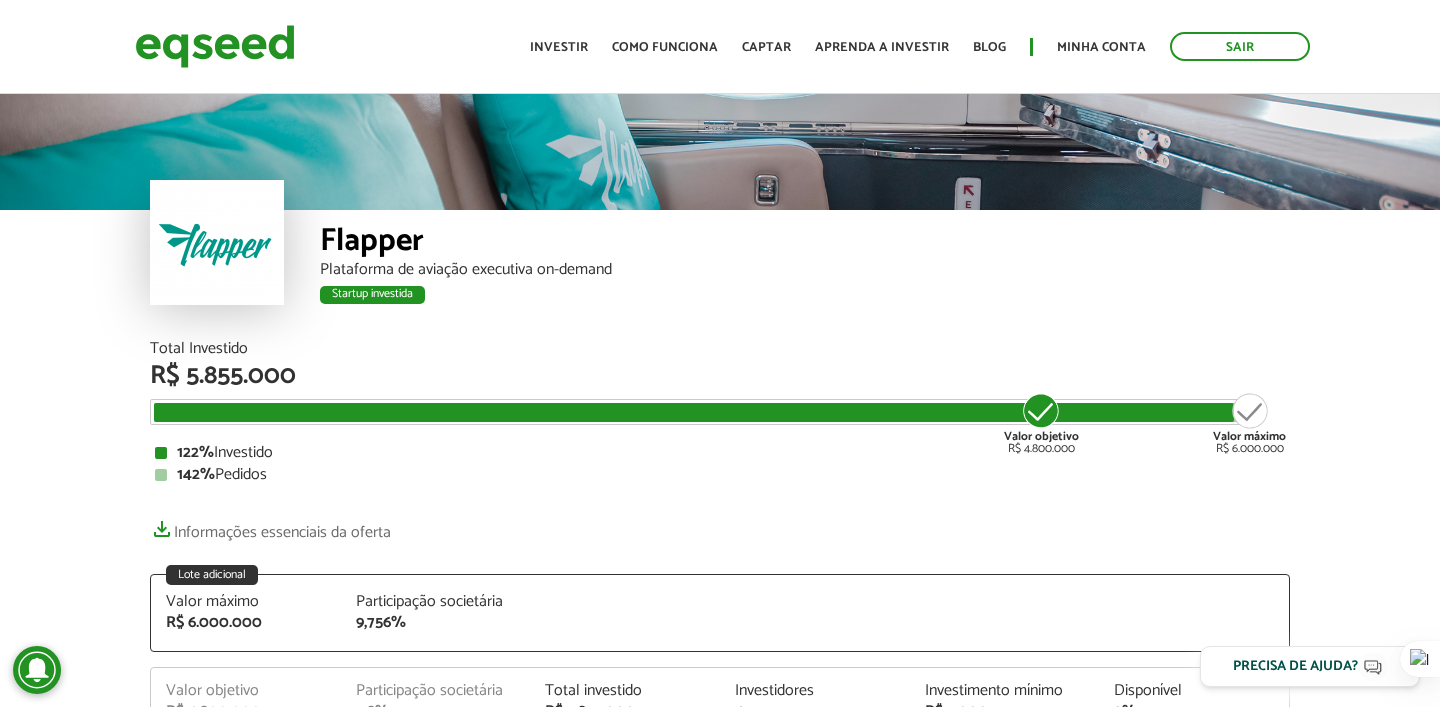 click on "Flapper
Plataforma de aviação executiva on-demand
Startup investida
Startup investida
Total Investido
R$ 5.855.000
Valor objetivo R$ 4.800.000
Valor máximo R$ 6.000.000
122%  Investido
142%  Pedidos
Informações essenciais da oferta
Lote adicional
Valor máximo
R$ 6.000.000
Participação societária 9,756%" at bounding box center (720, 807) 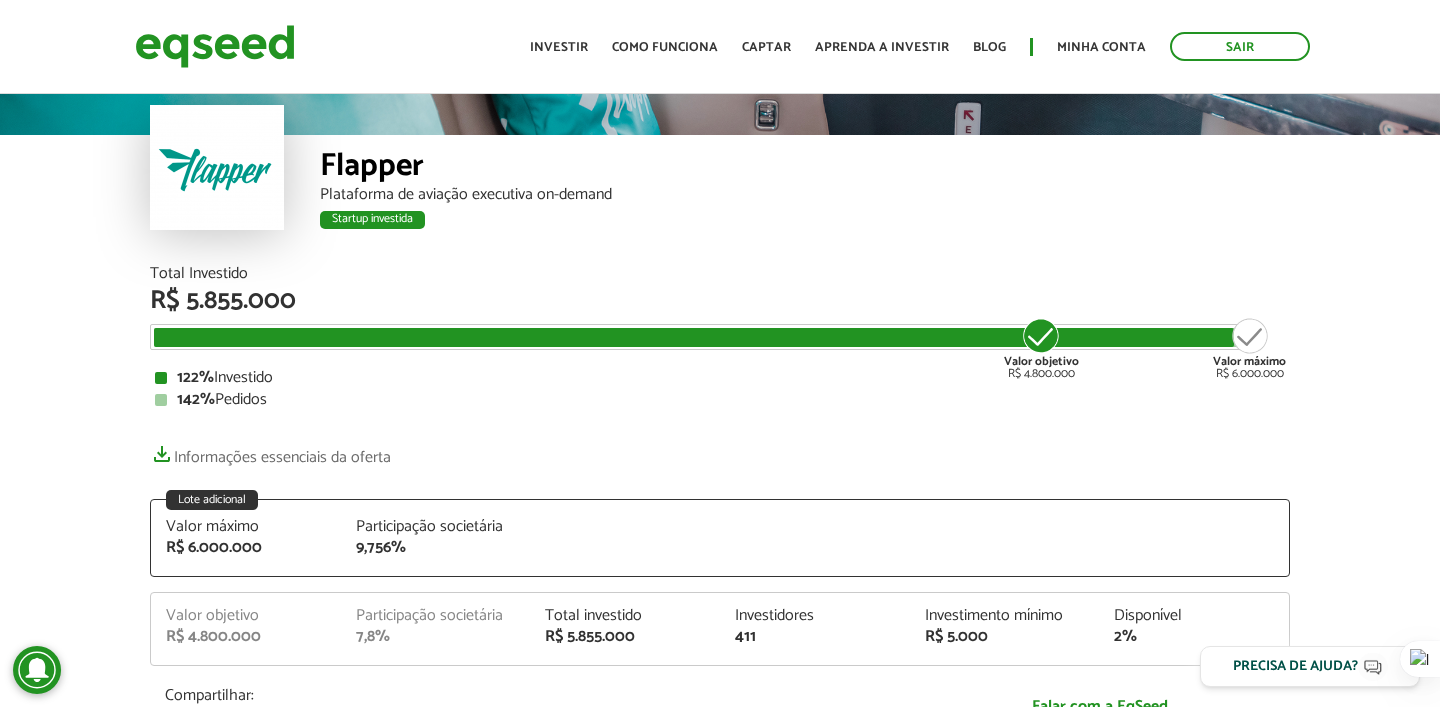 scroll, scrollTop: 202, scrollLeft: 0, axis: vertical 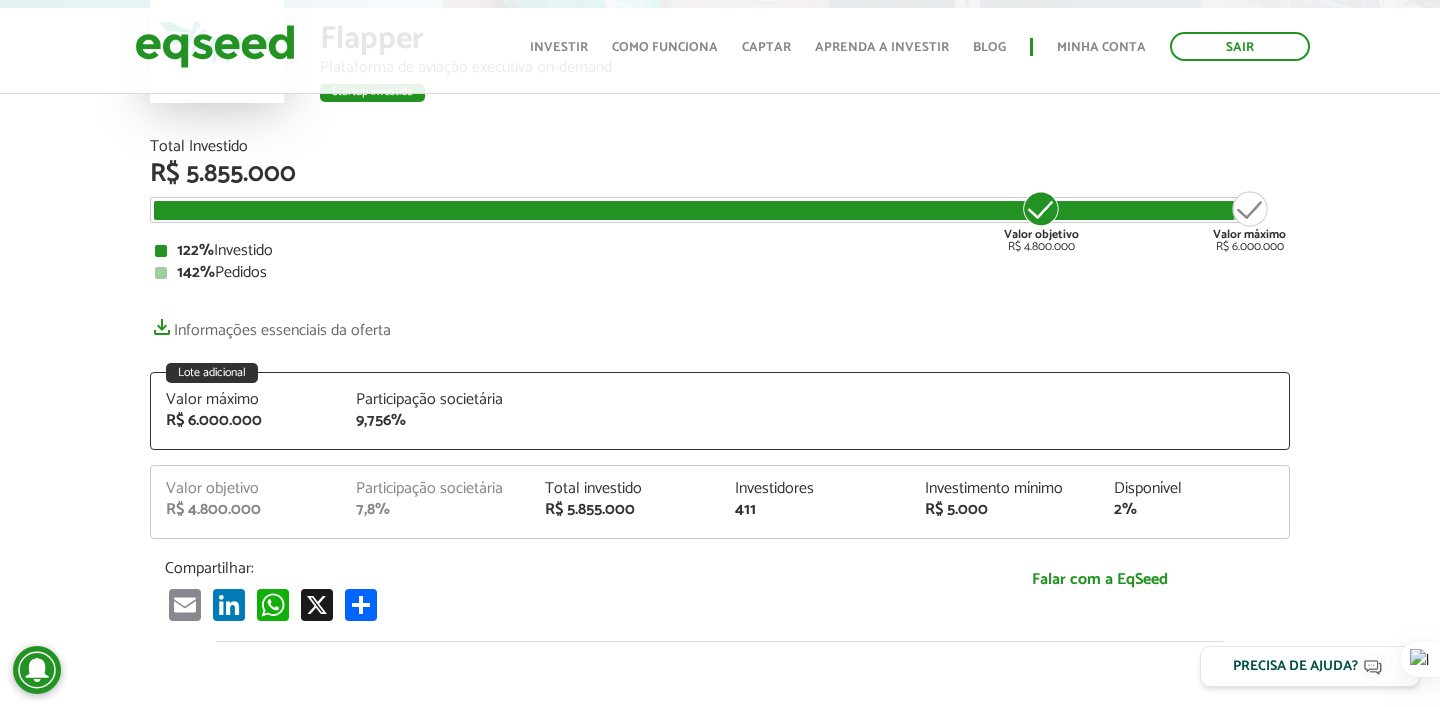 click on "Flapper
Plataforma de aviação executiva on-demand
Startup investida
Startup investida
Total Investido
R$ 5.855.000
Valor objetivo R$ 4.800.000
Valor máximo R$ 6.000.000
122%  Investido
142%  Pedidos
Informações essenciais da oferta
Lote adicional
Valor máximo
R$ 6.000.000
Participação societária 9,756%" at bounding box center (720, 605) 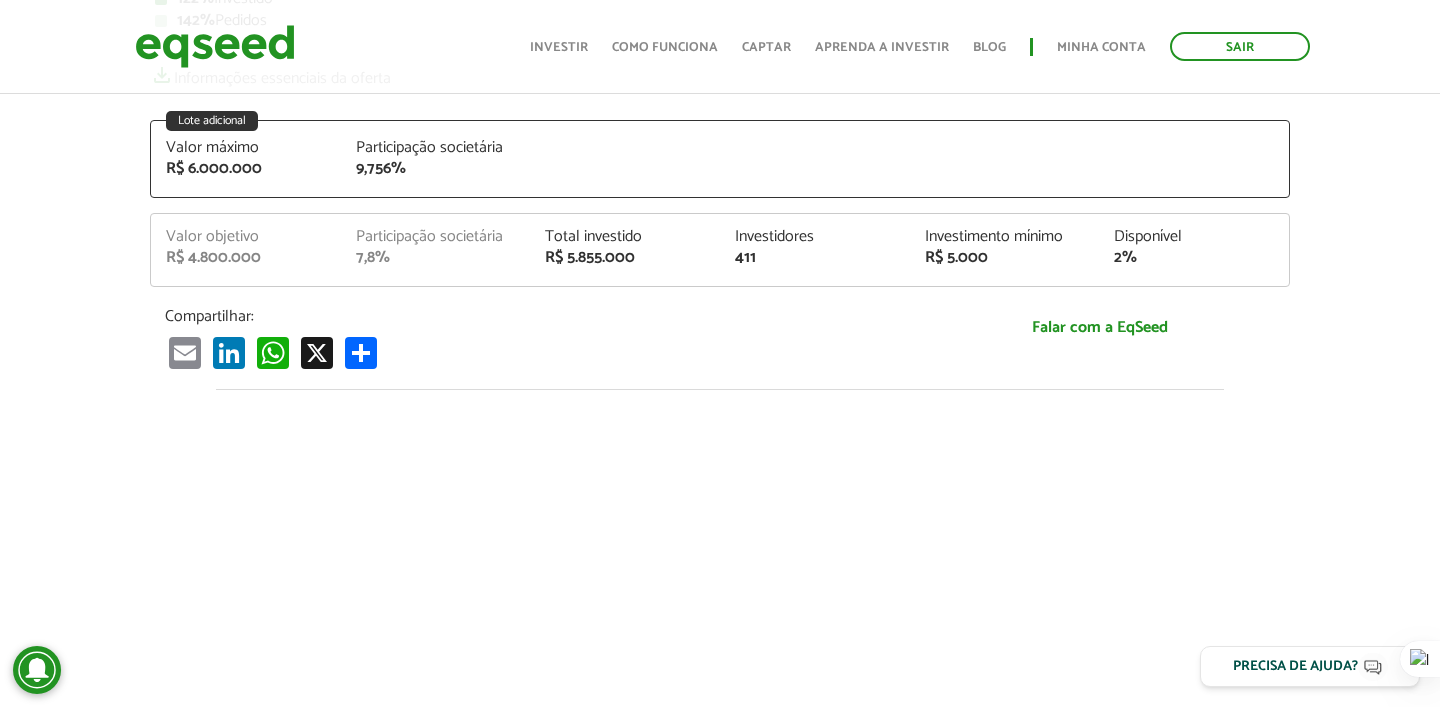 scroll, scrollTop: 0, scrollLeft: 0, axis: both 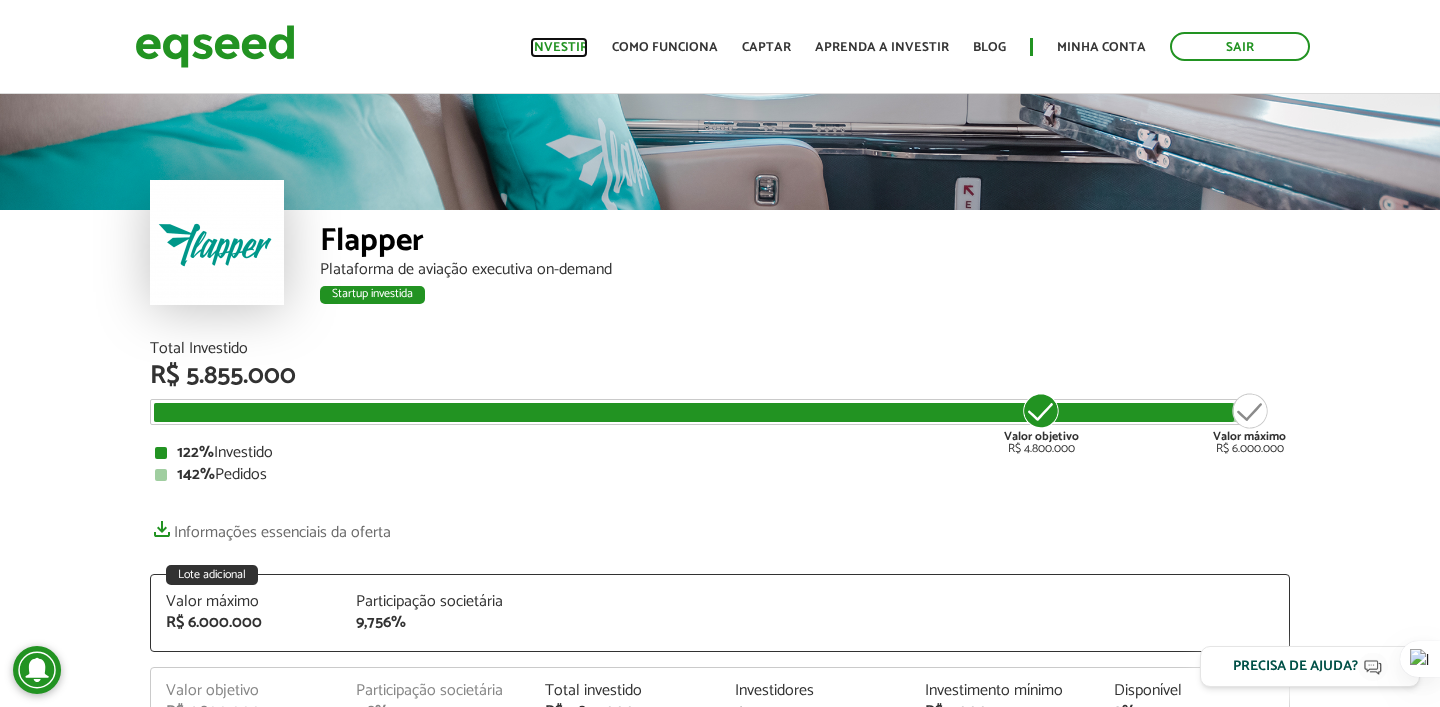 click on "Investir" at bounding box center [559, 47] 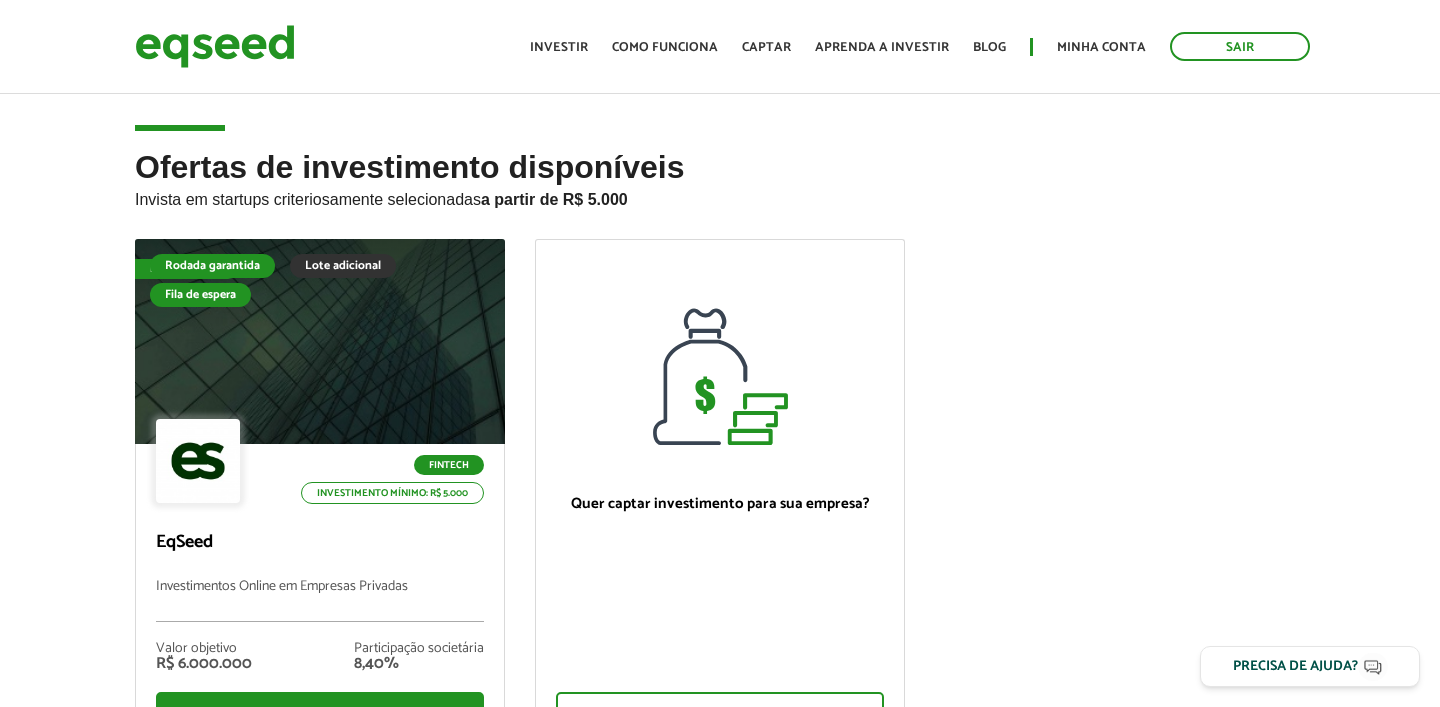 scroll, scrollTop: 0, scrollLeft: 0, axis: both 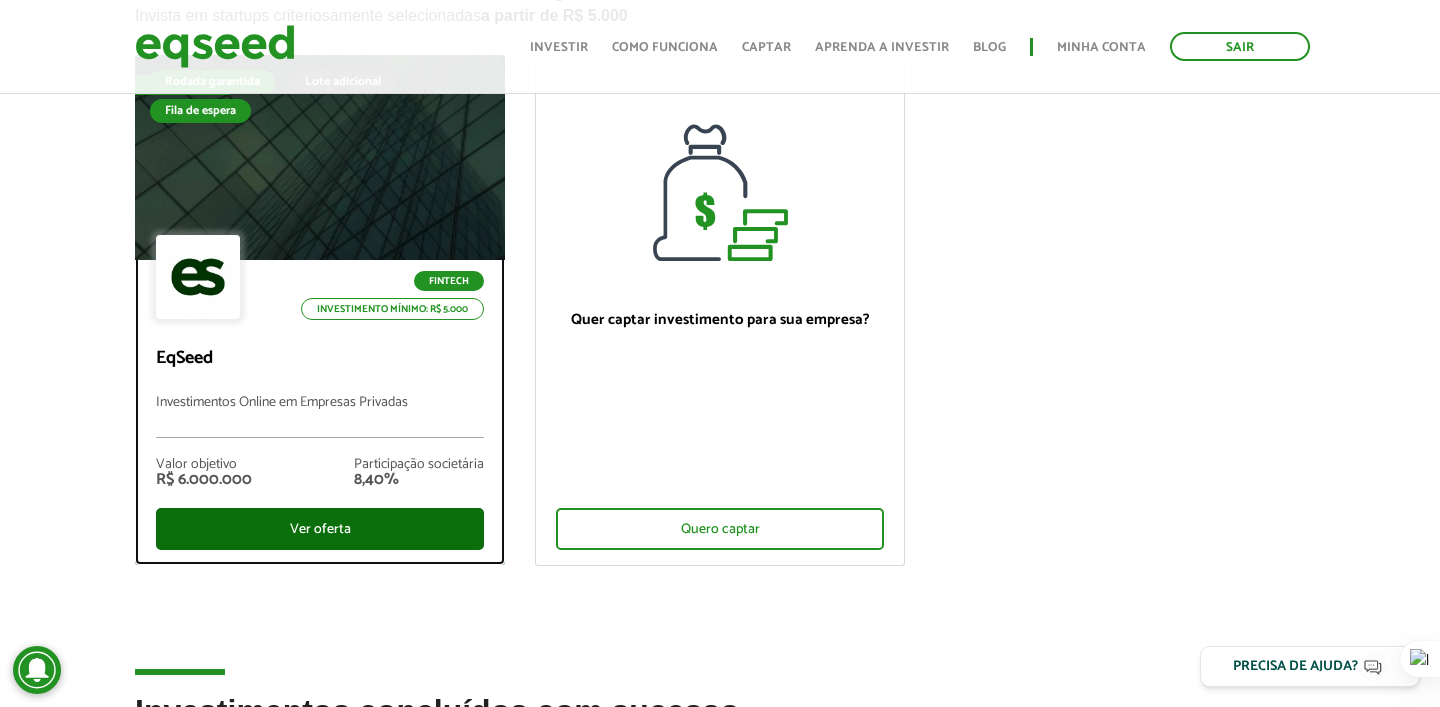 click on "Ver oferta" at bounding box center [320, 529] 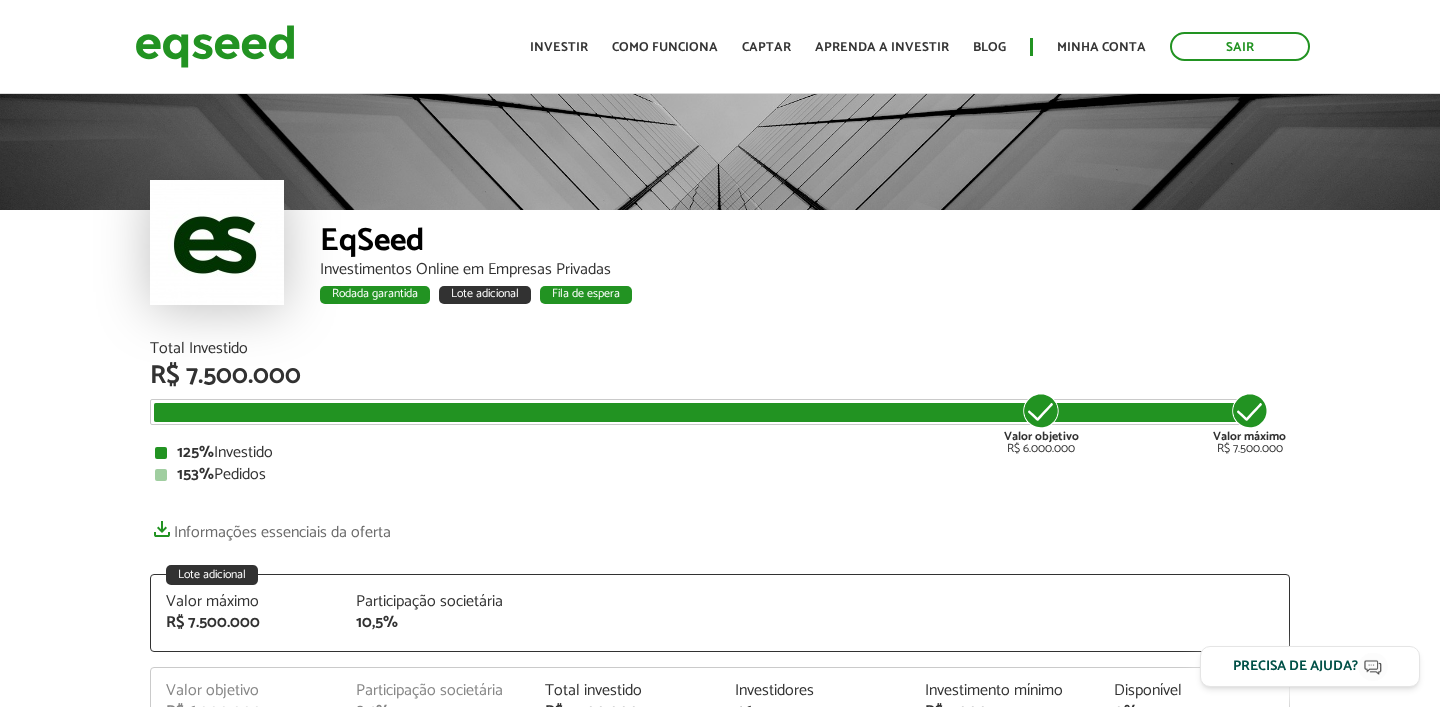 scroll, scrollTop: 0, scrollLeft: 0, axis: both 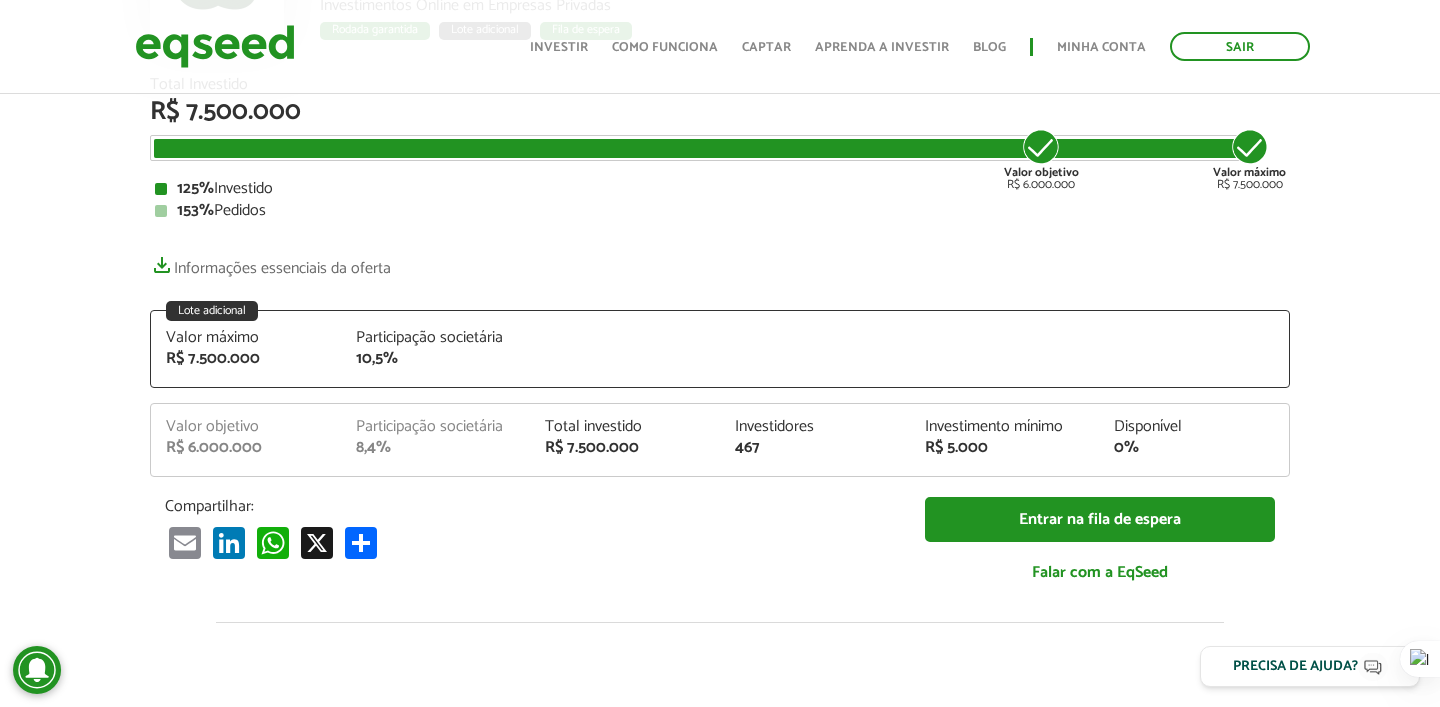 click on "Valor máximo R$ 7.500.000" at bounding box center (1249, 159) 